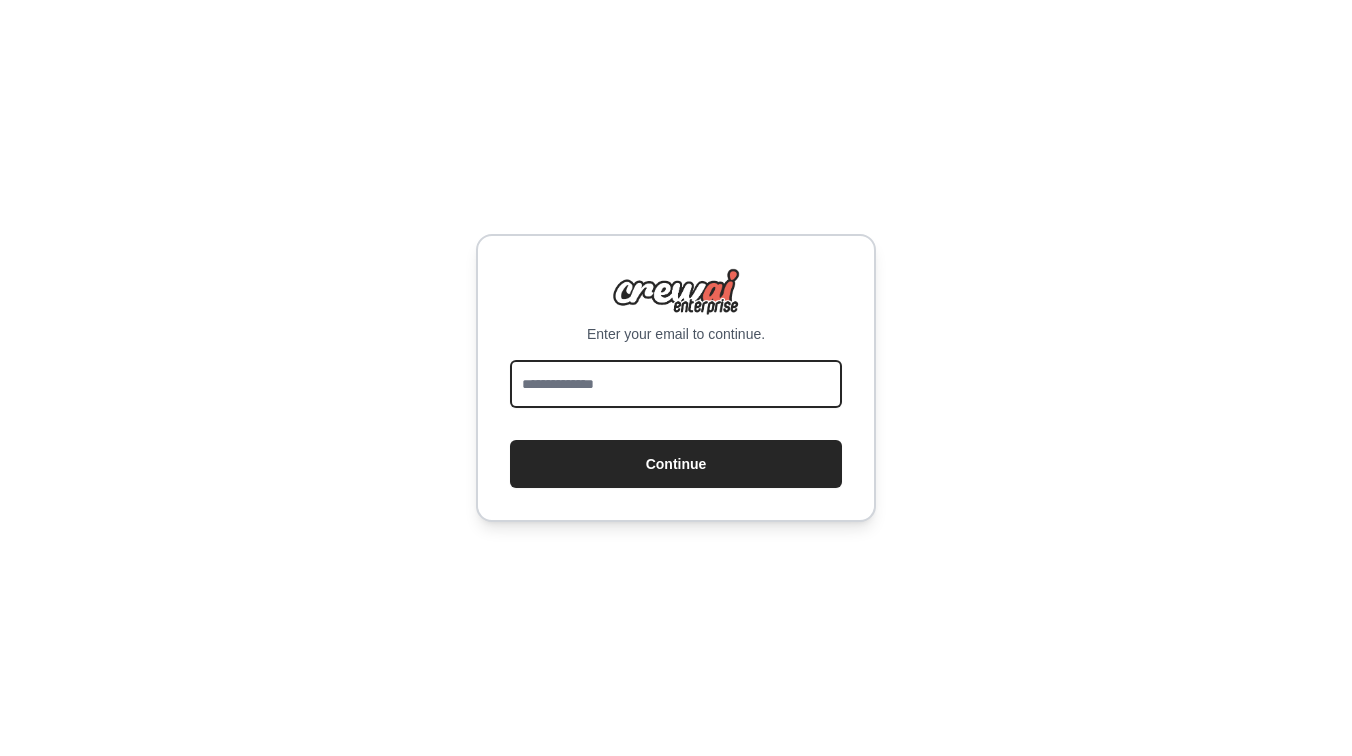 scroll, scrollTop: 0, scrollLeft: 0, axis: both 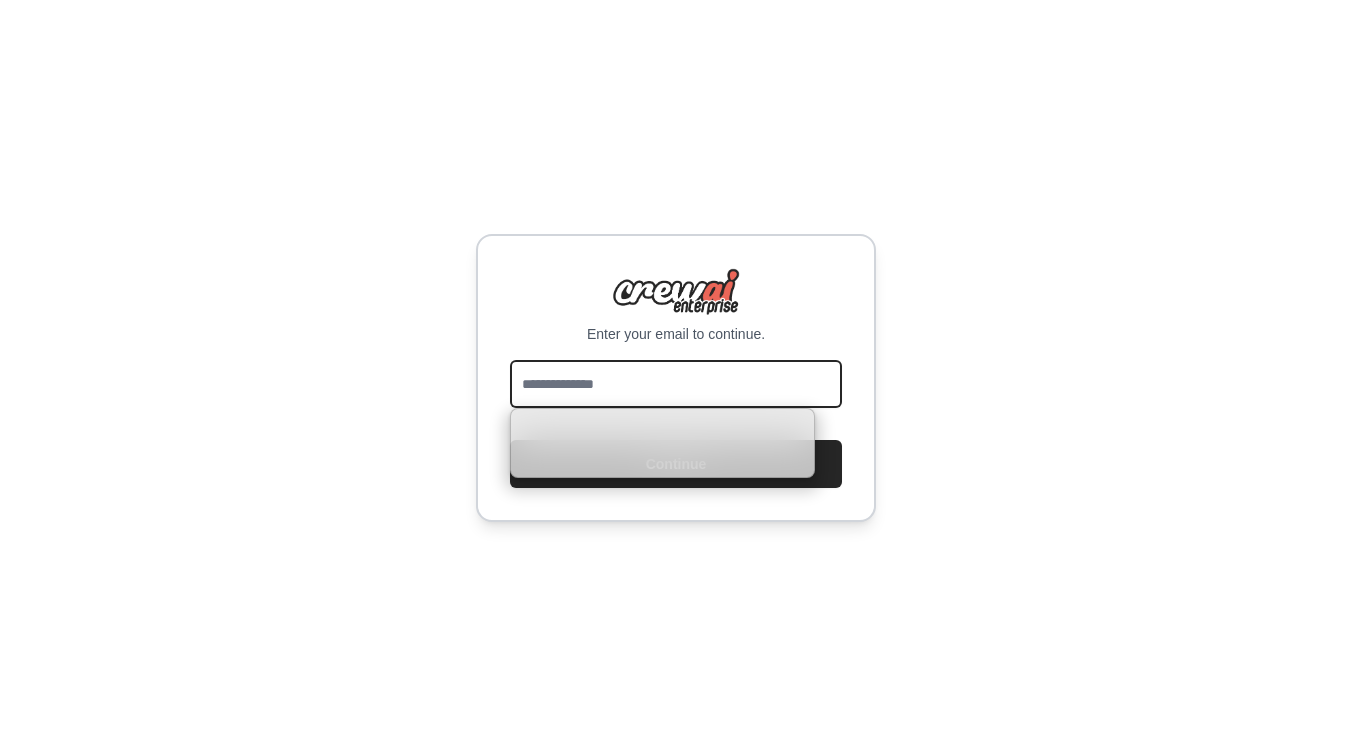 click at bounding box center [676, 384] 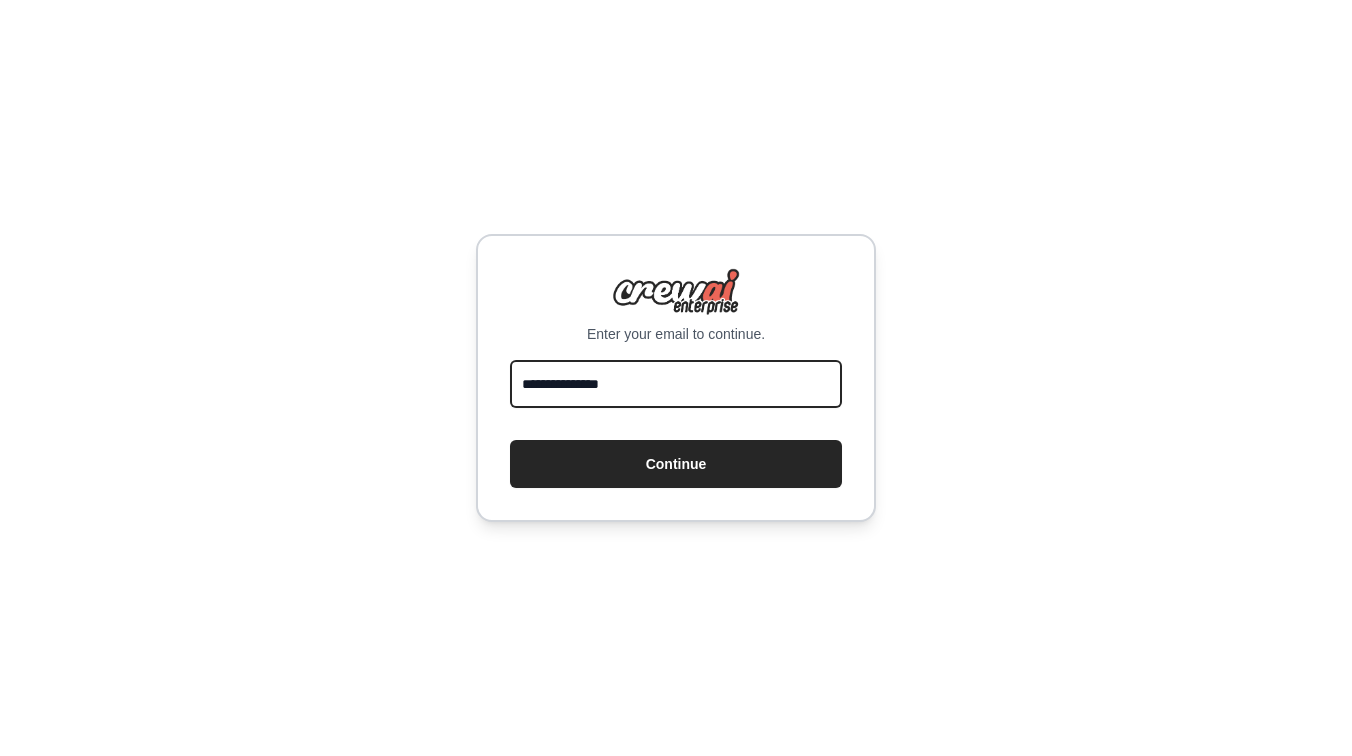 type on "**********" 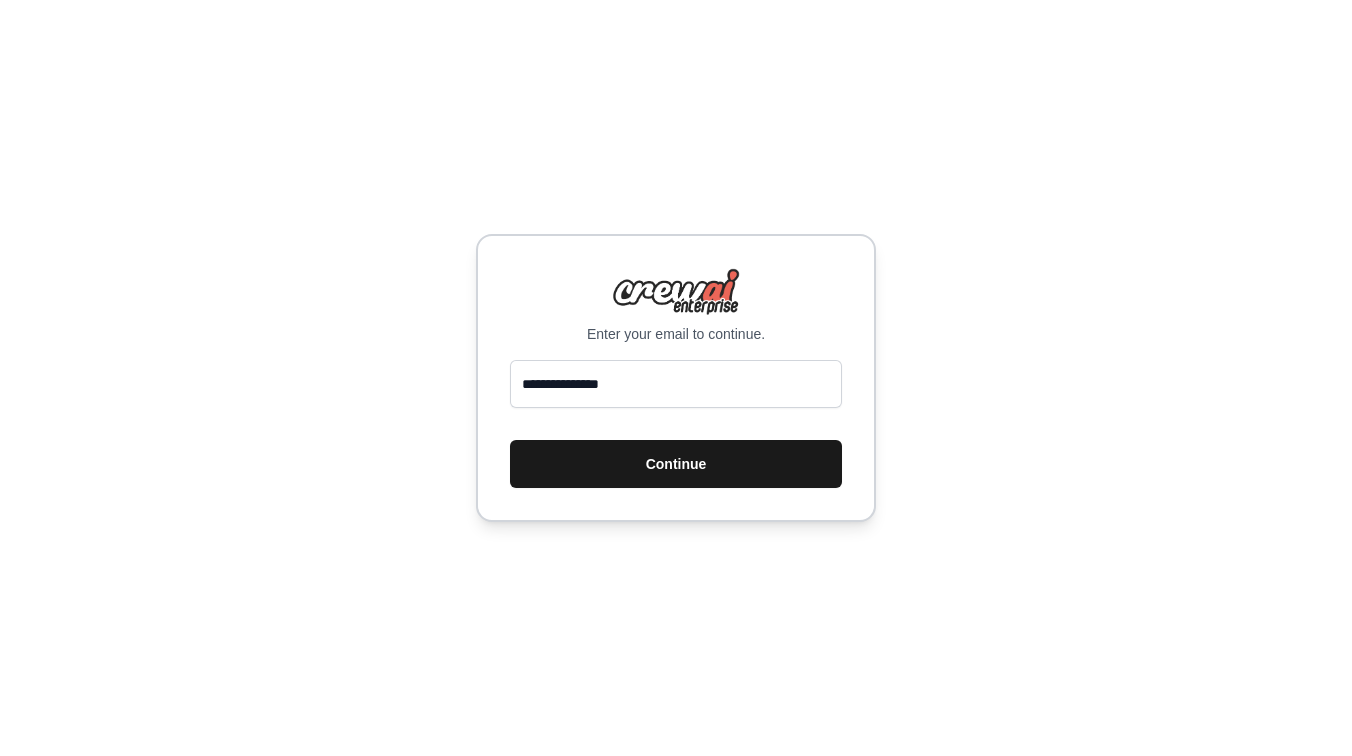 click on "Continue" at bounding box center [676, 464] 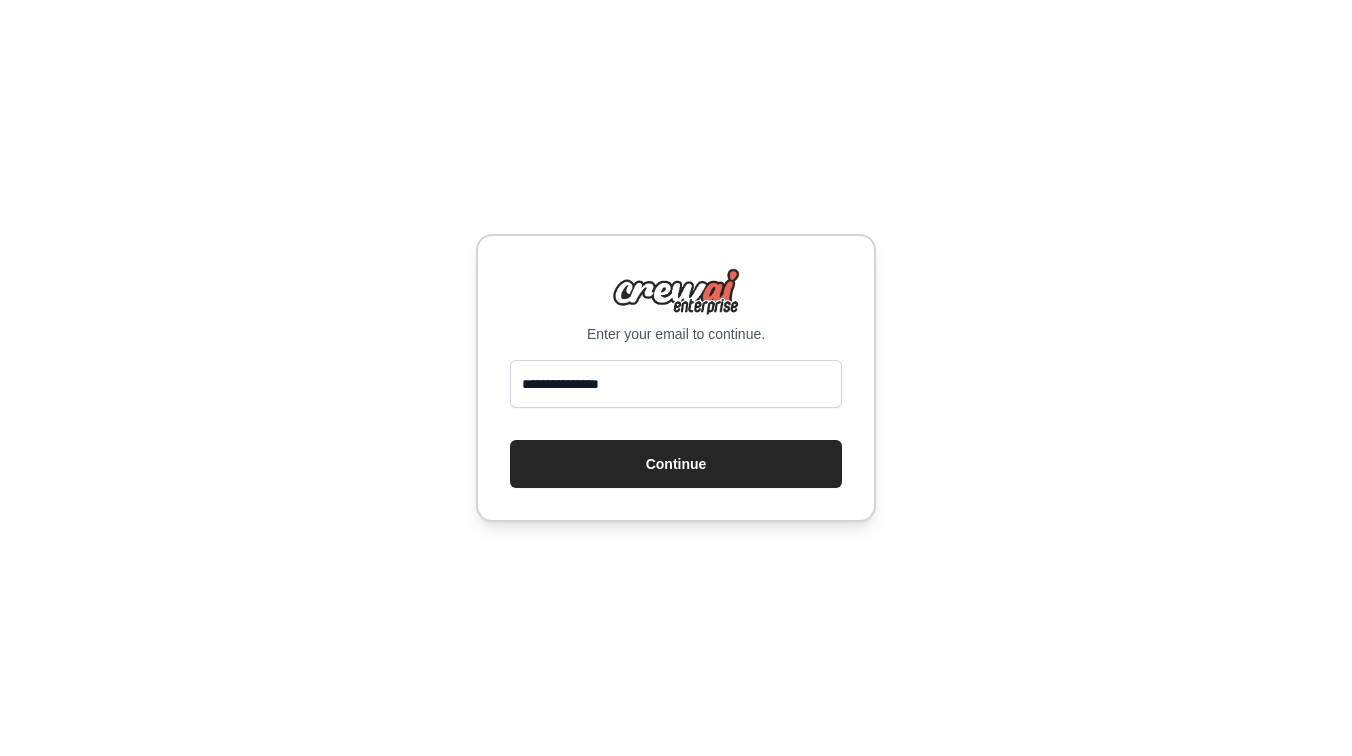 scroll, scrollTop: 0, scrollLeft: 0, axis: both 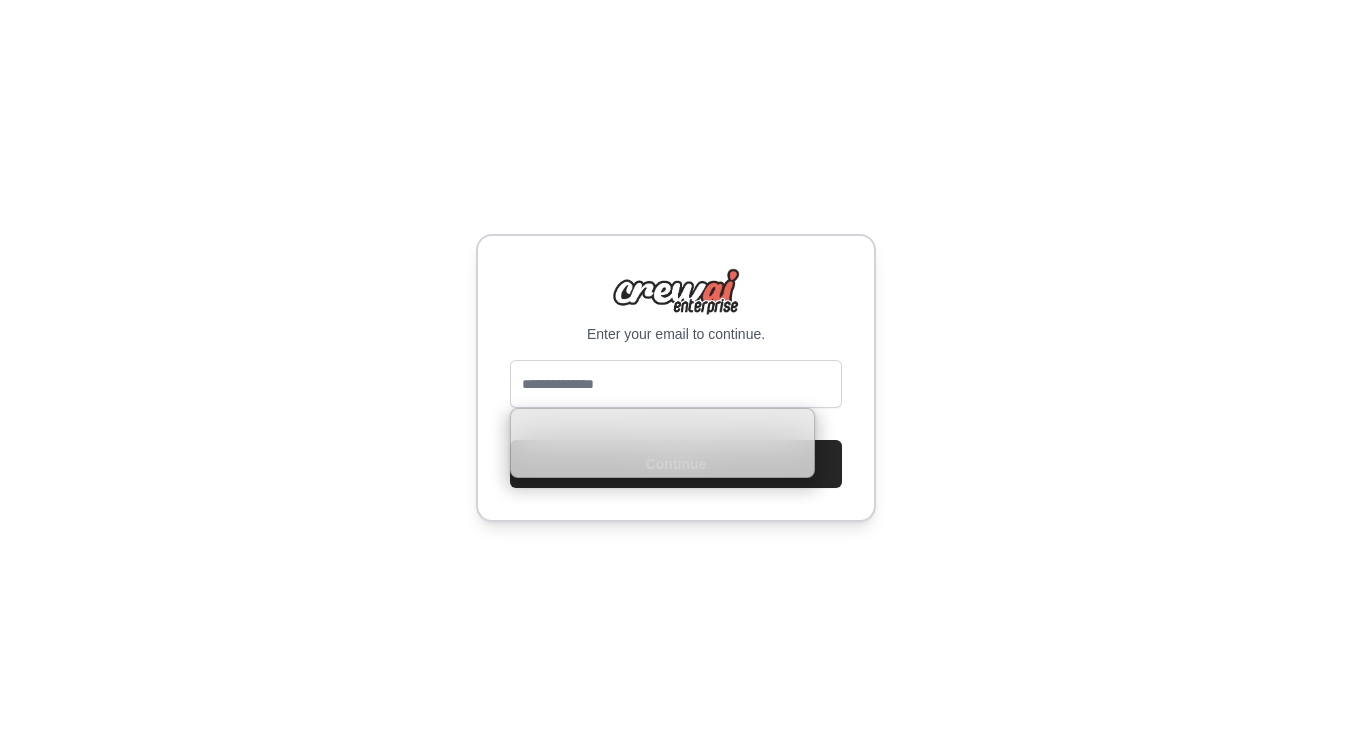 click at bounding box center (676, 384) 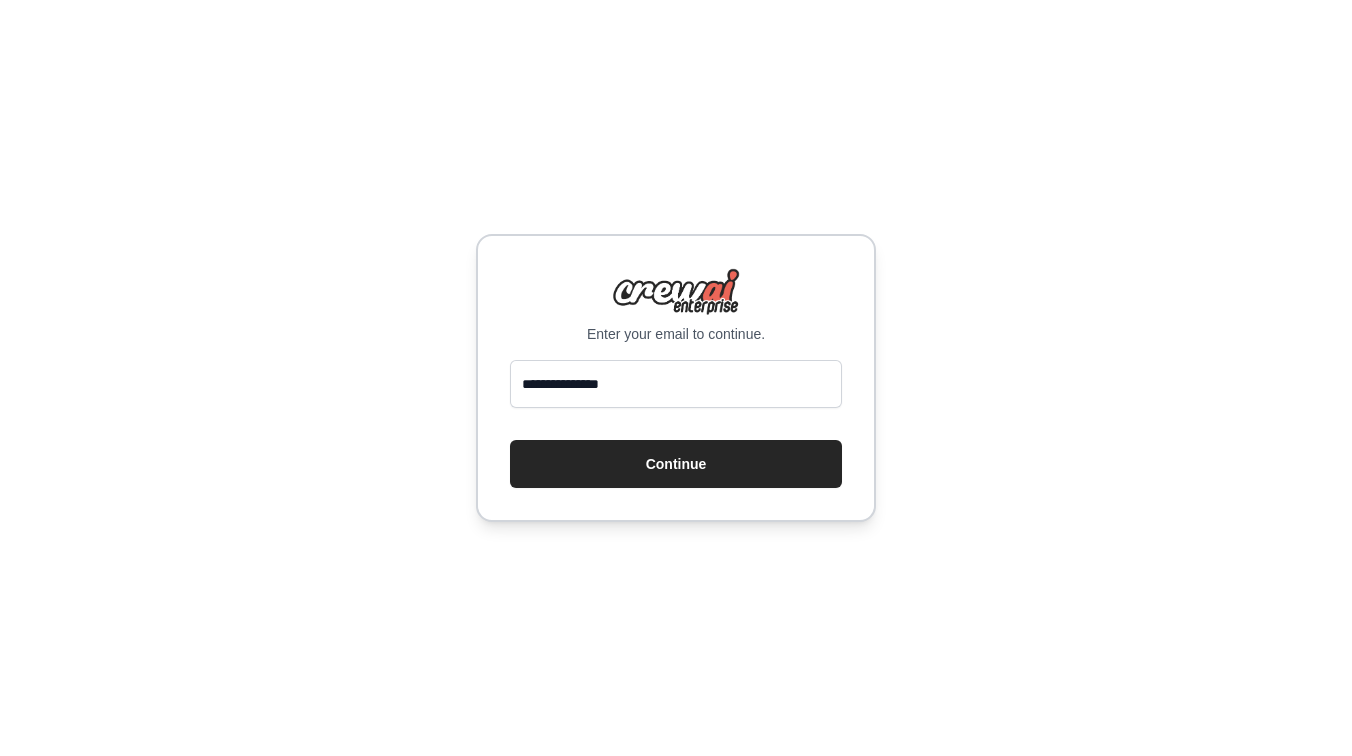 type on "**********" 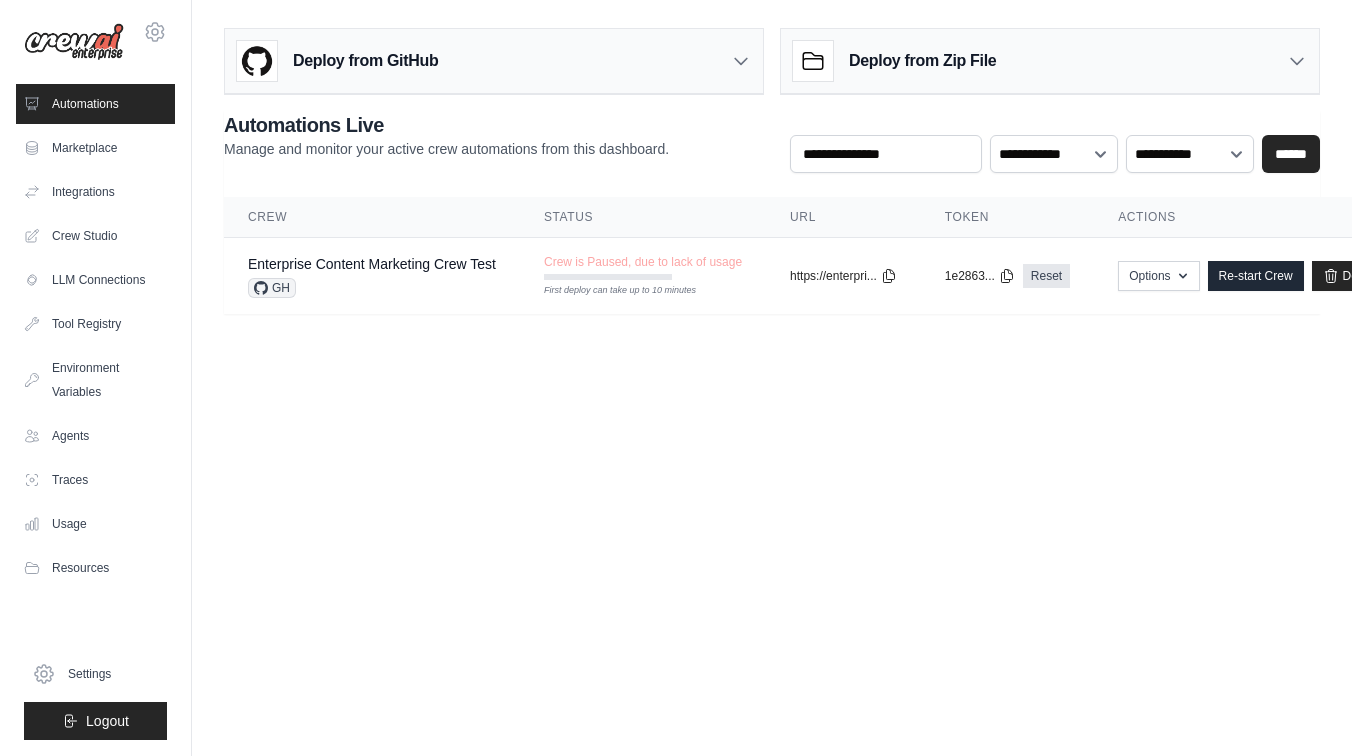 scroll, scrollTop: 0, scrollLeft: 0, axis: both 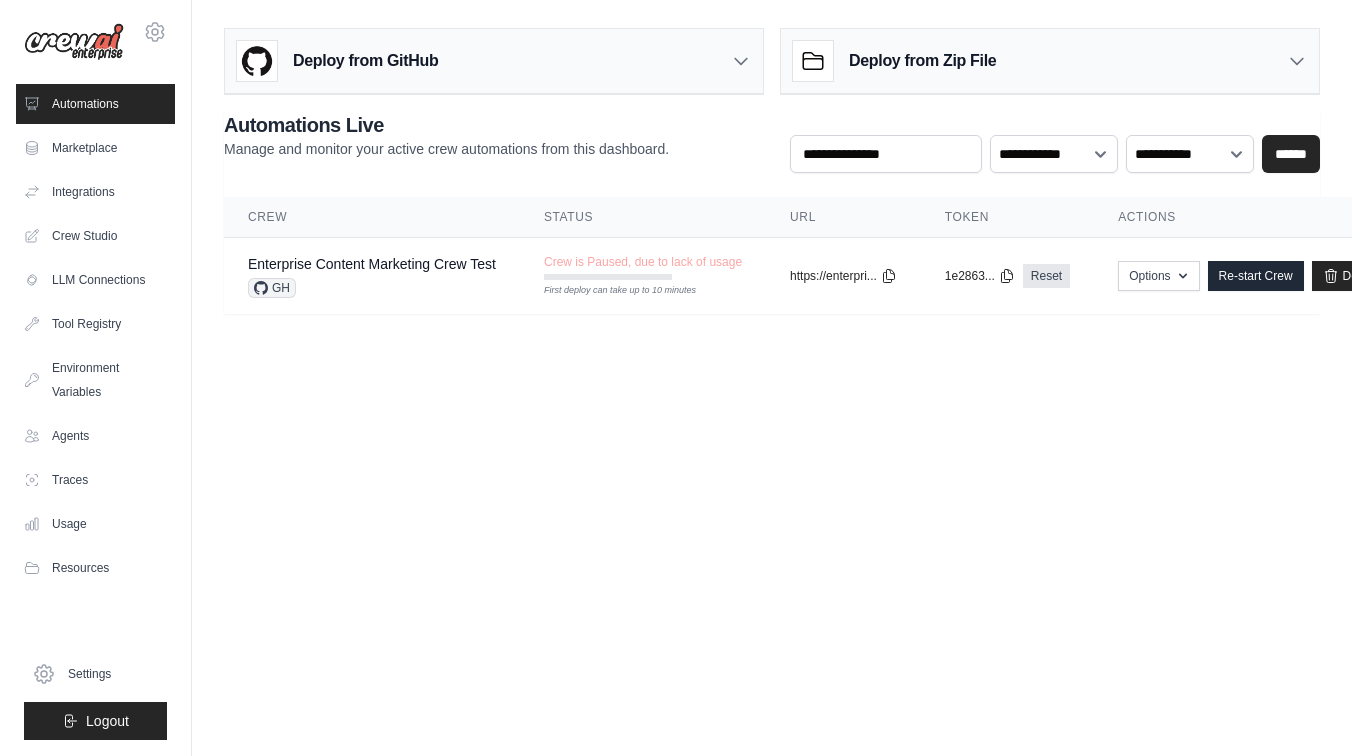 click 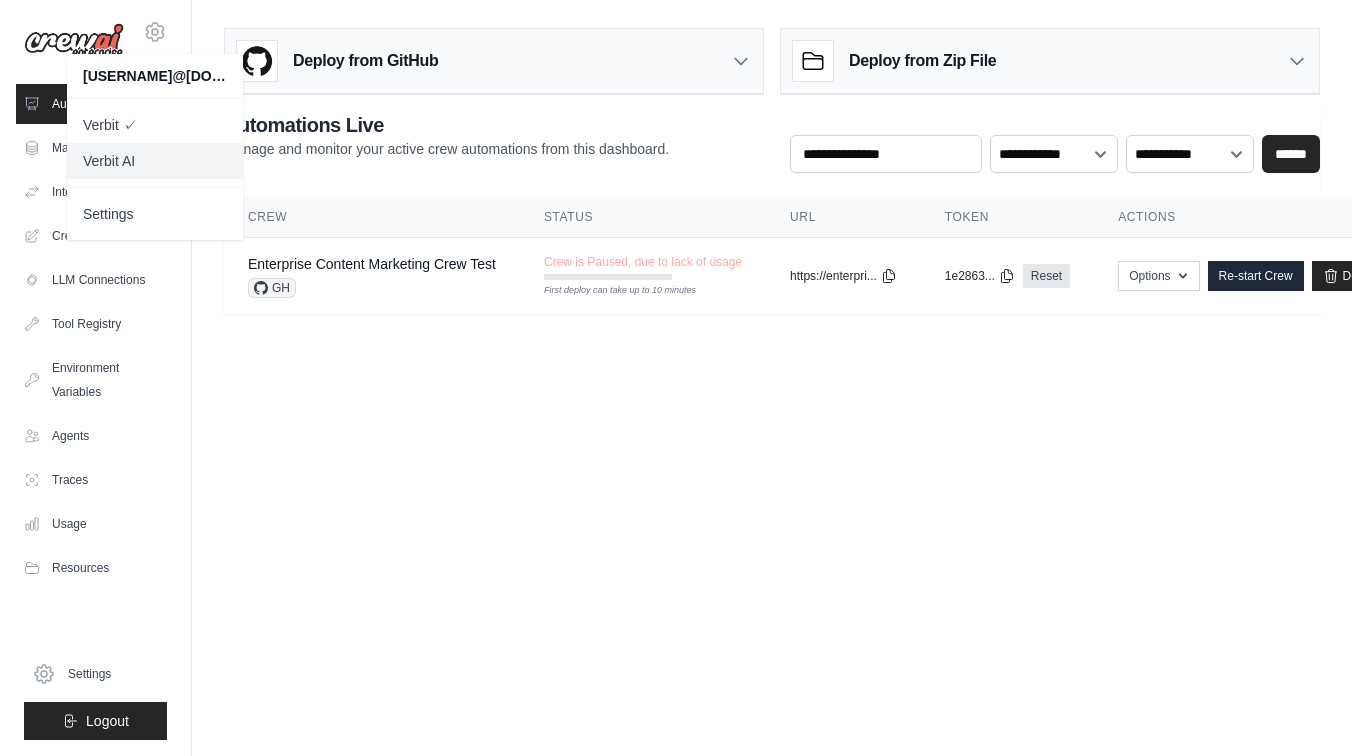 click on "Verbit AI" at bounding box center [155, 161] 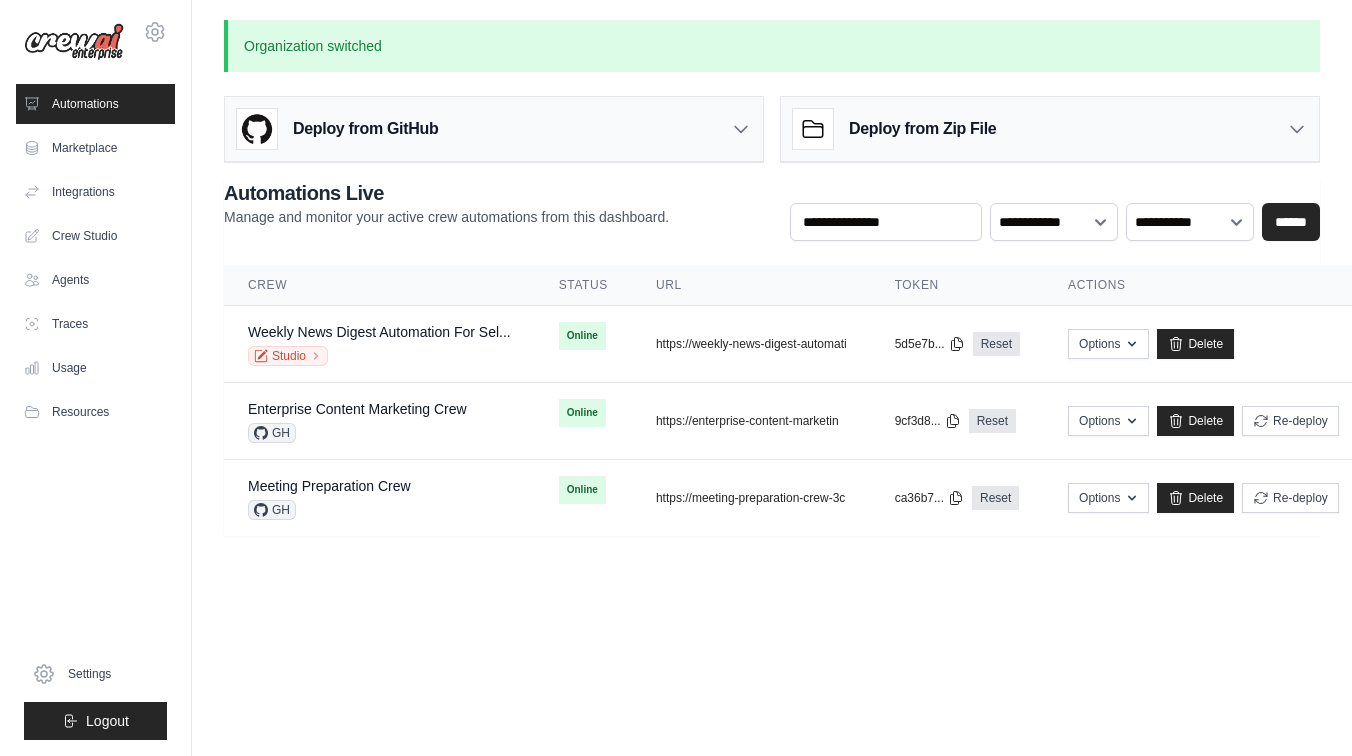 scroll, scrollTop: 0, scrollLeft: 0, axis: both 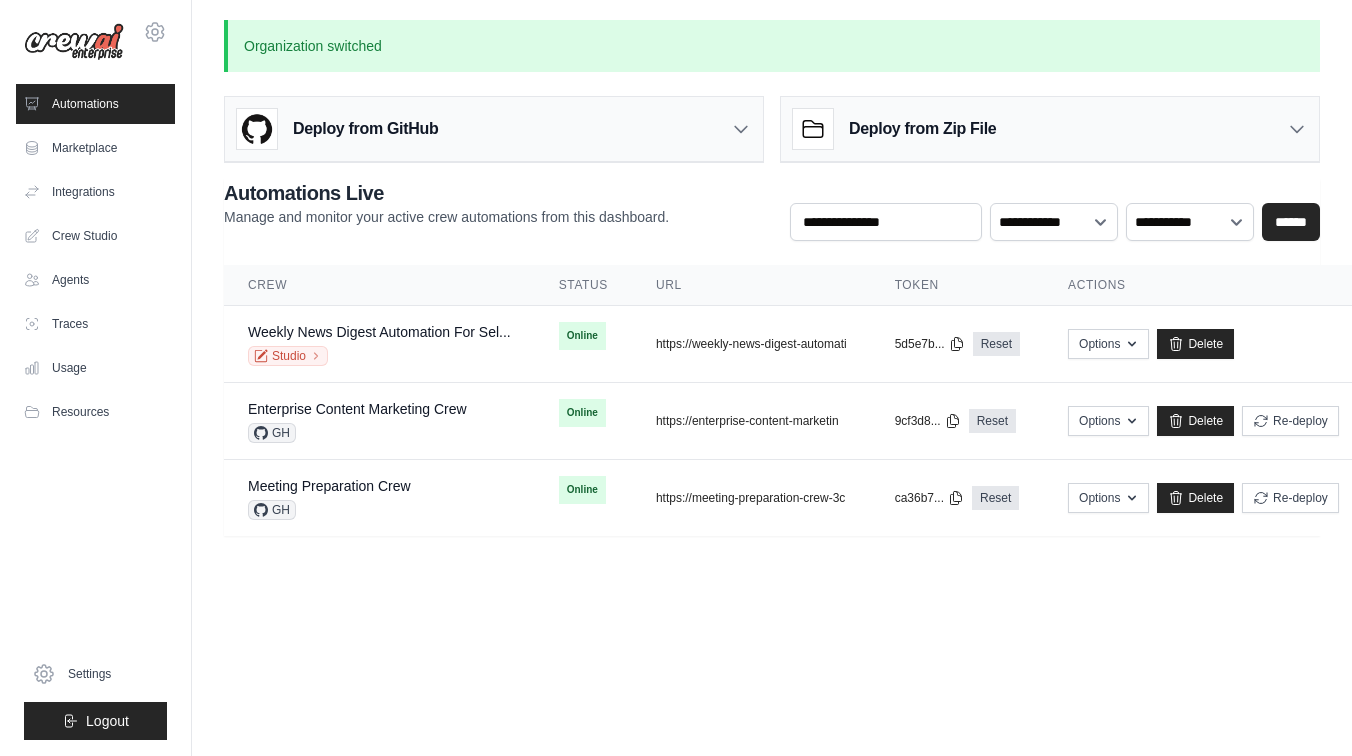 click 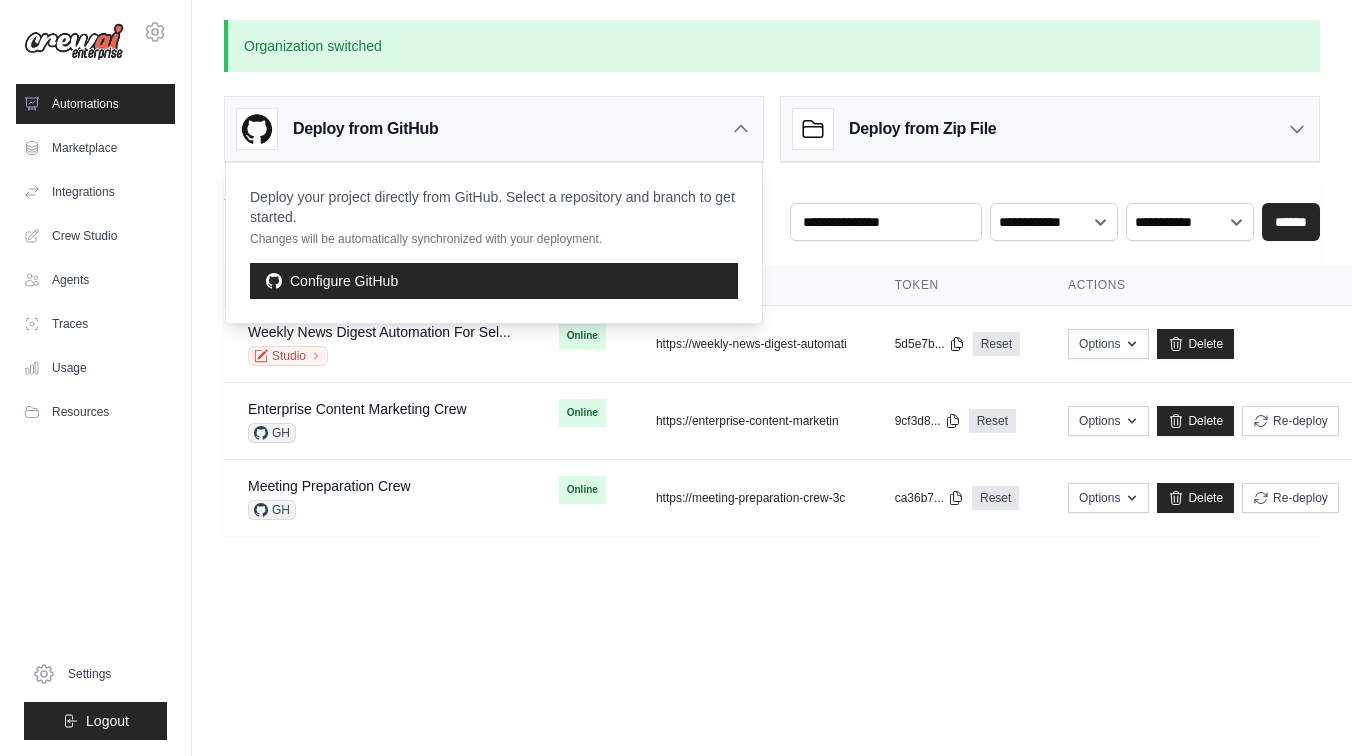 click 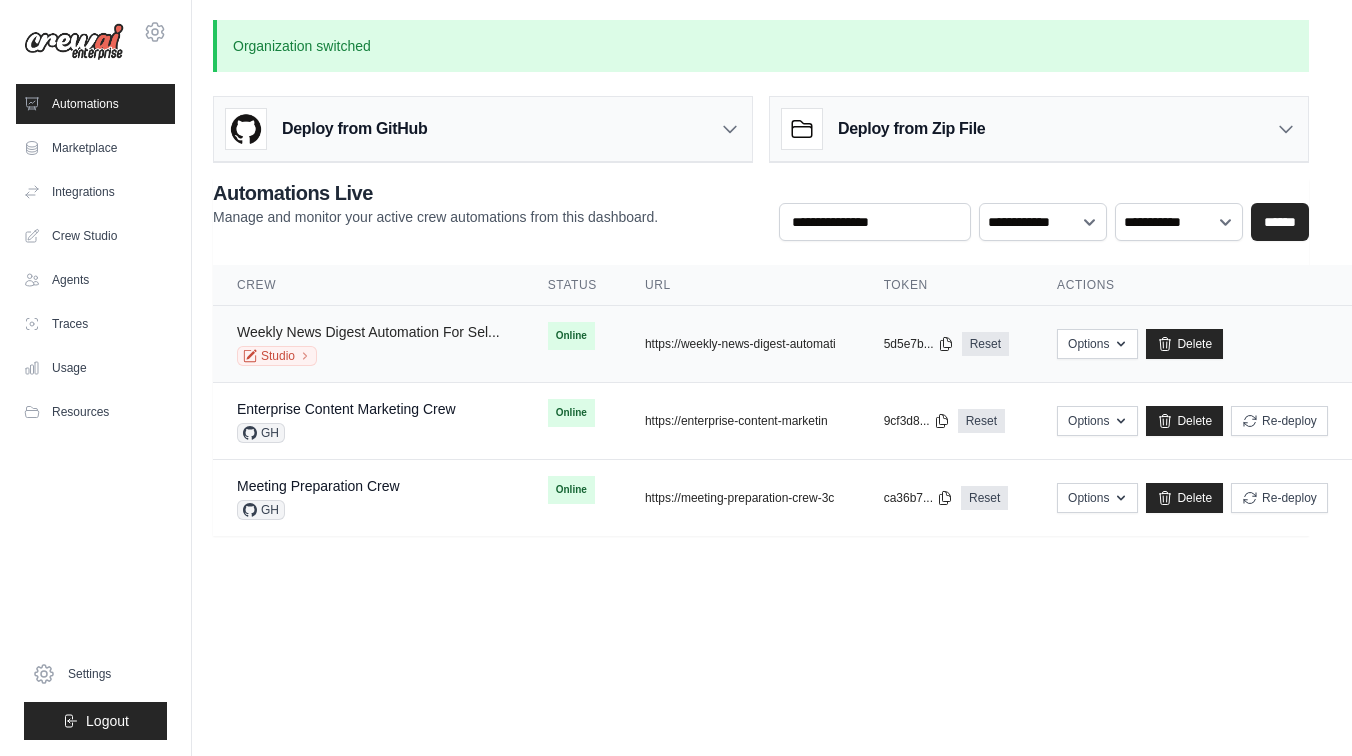 scroll, scrollTop: 0, scrollLeft: 0, axis: both 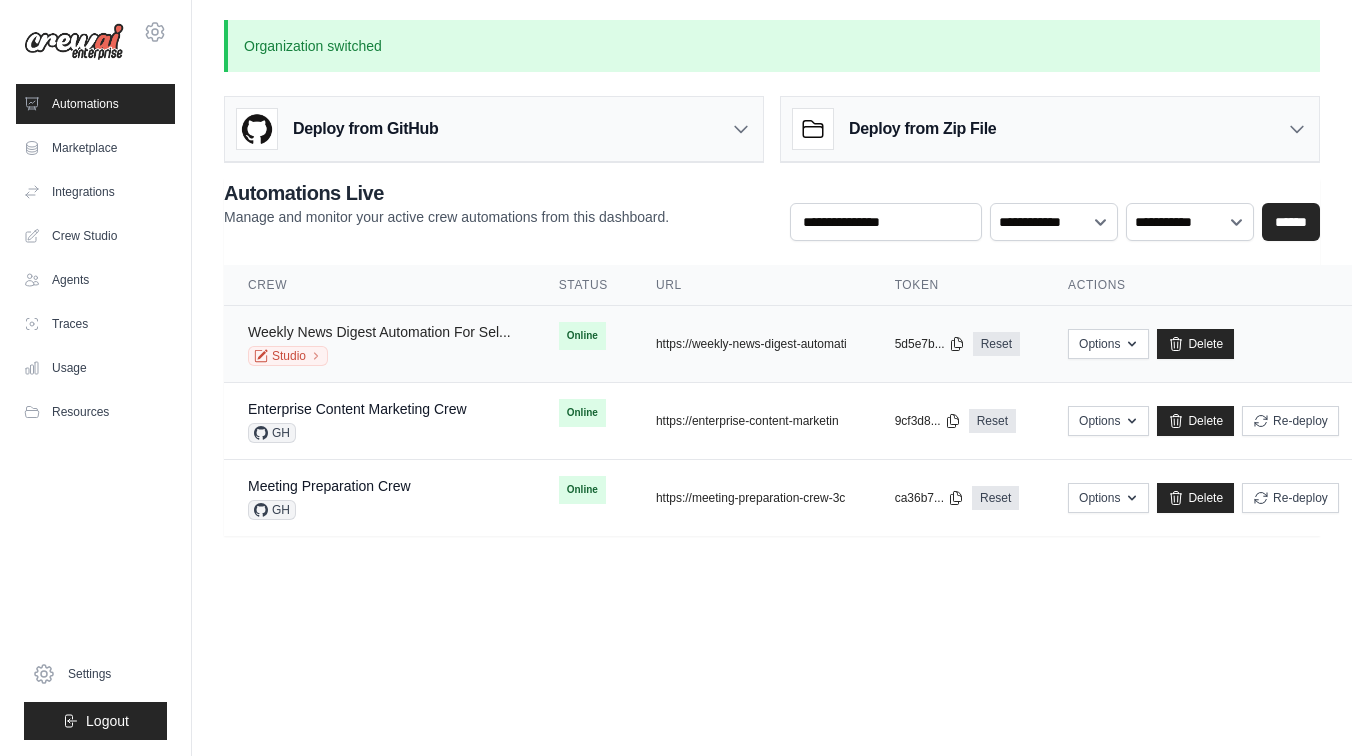 click on "Weekly News Digest Automation For Sel..." at bounding box center (379, 332) 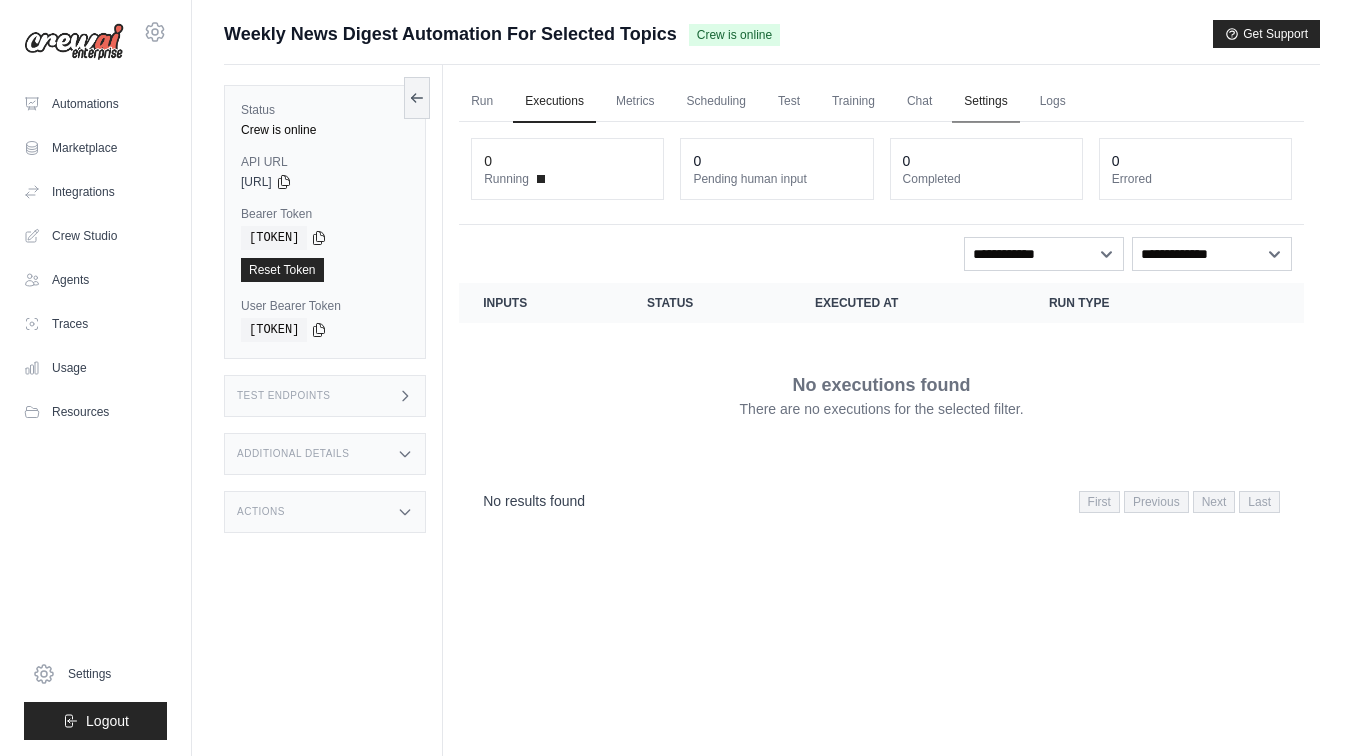 click on "Settings" at bounding box center (985, 102) 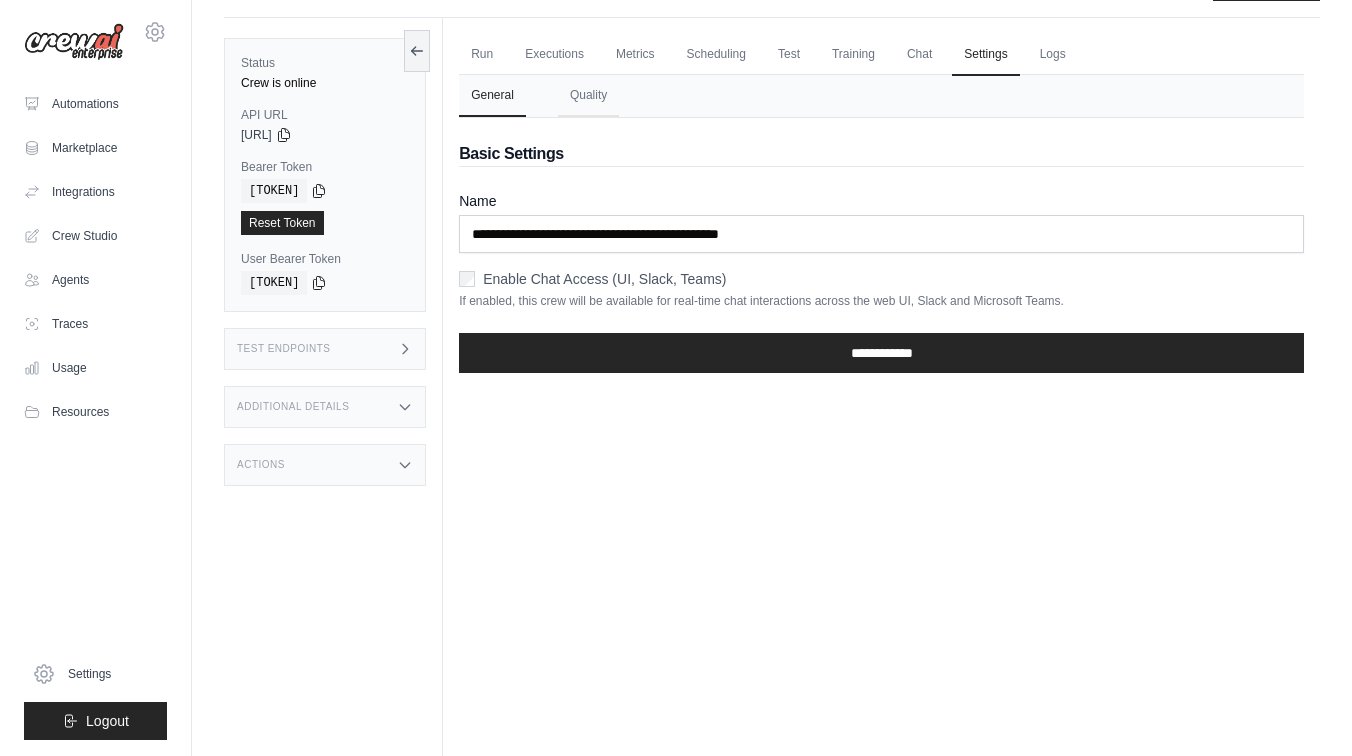 scroll, scrollTop: 70, scrollLeft: 0, axis: vertical 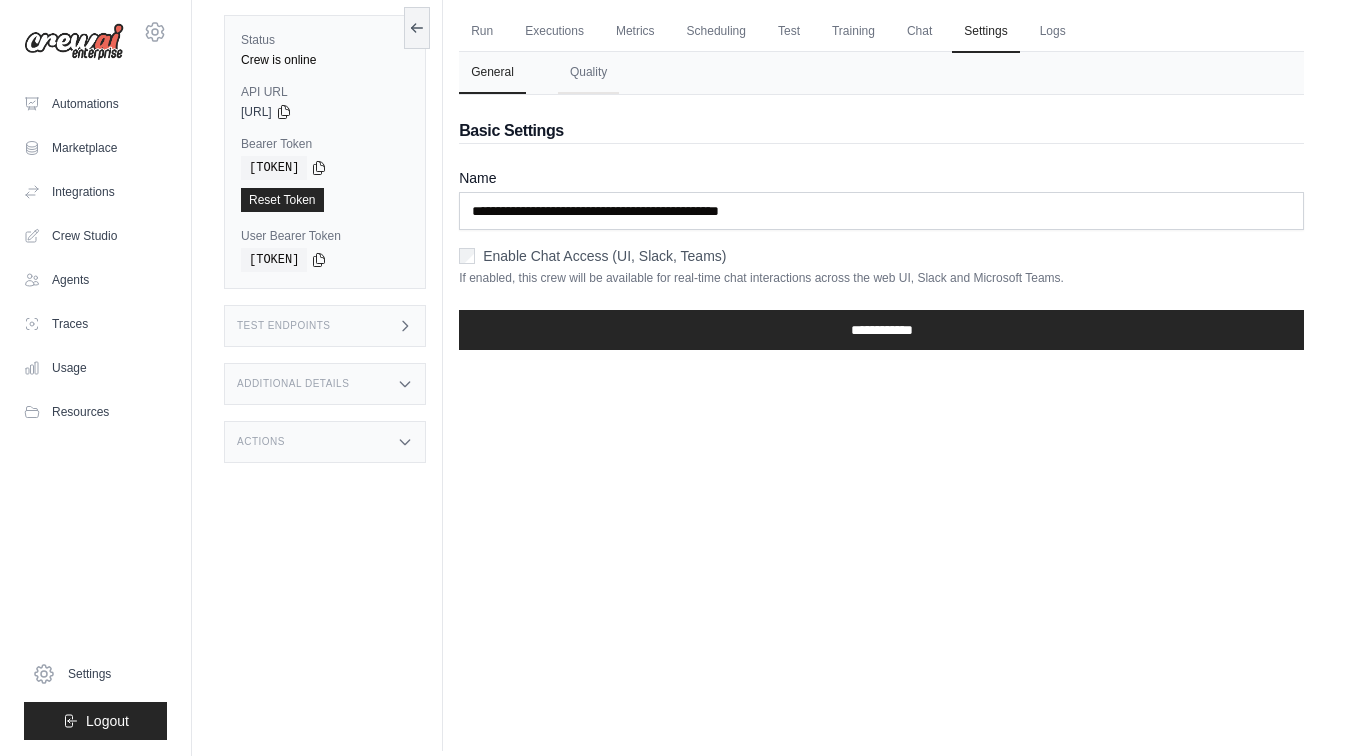 click on "Actions" at bounding box center (325, 442) 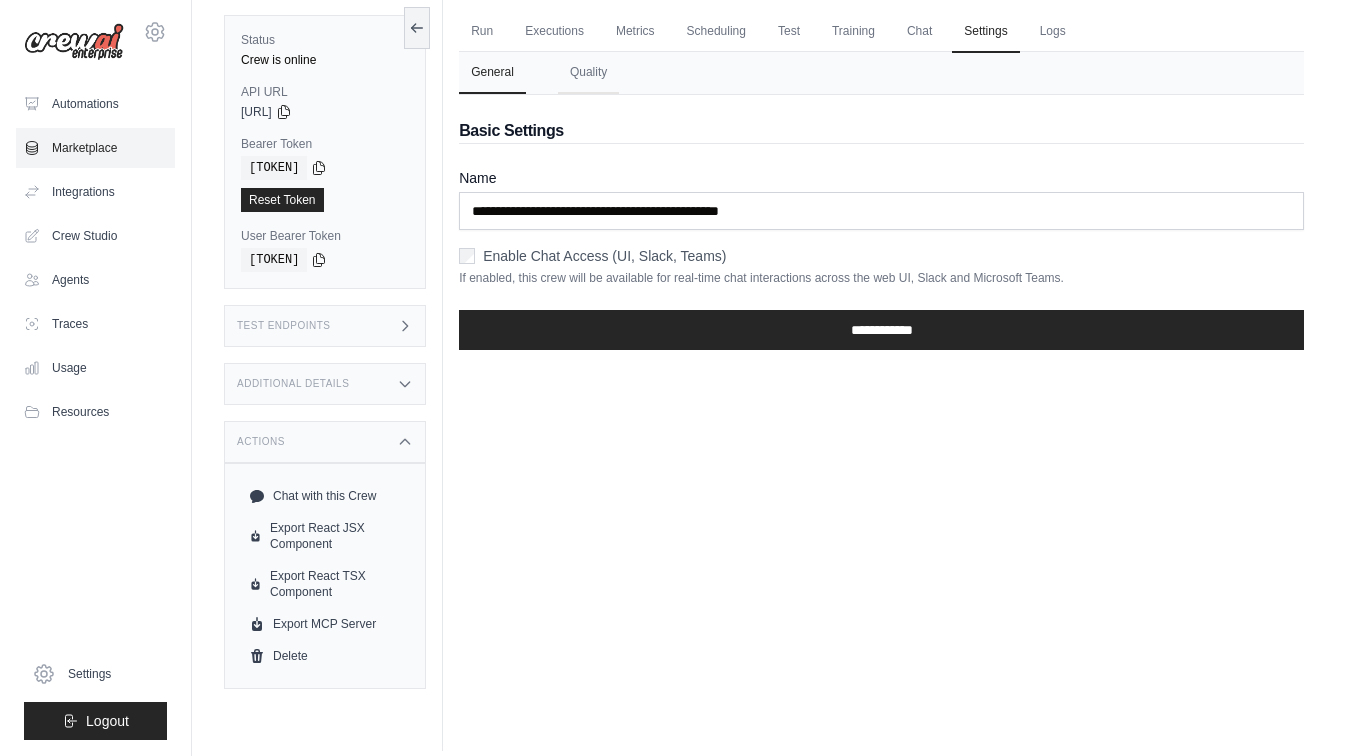 click on "Marketplace" at bounding box center [95, 148] 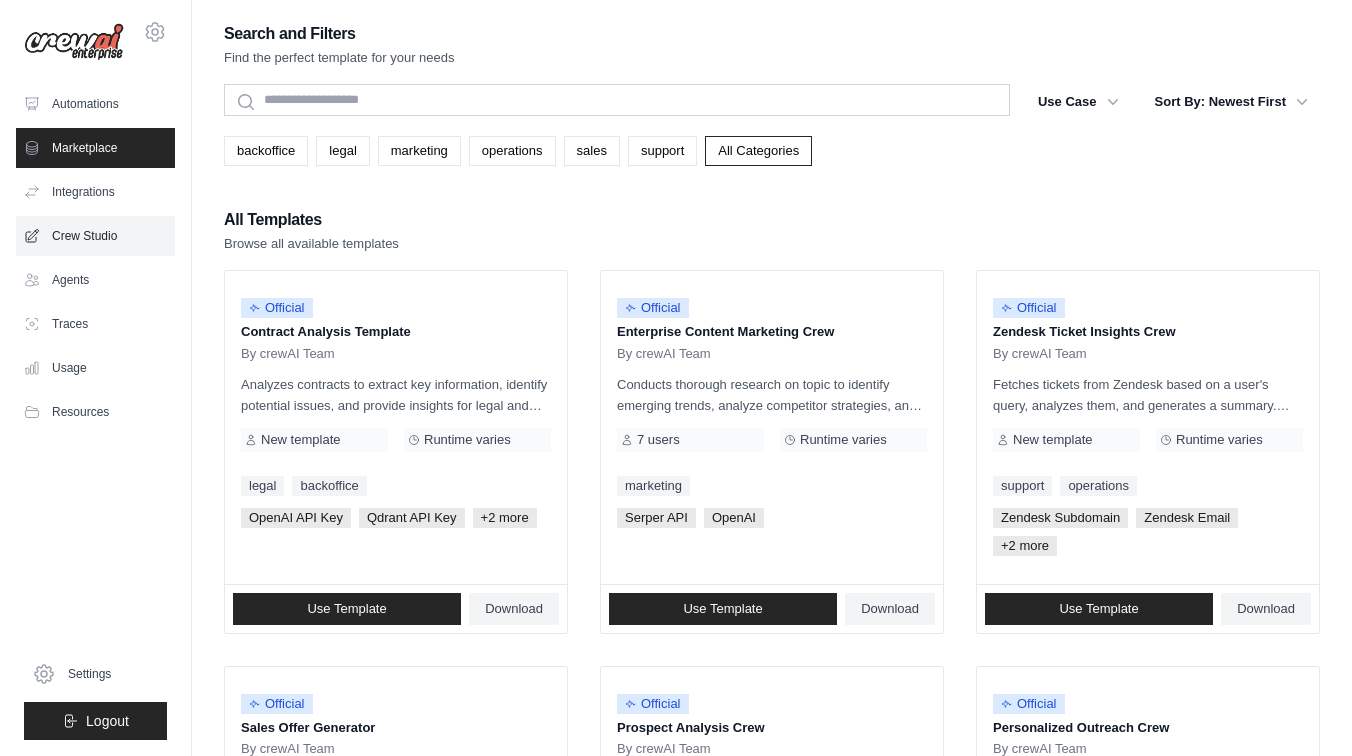 click on "Crew Studio" at bounding box center (95, 236) 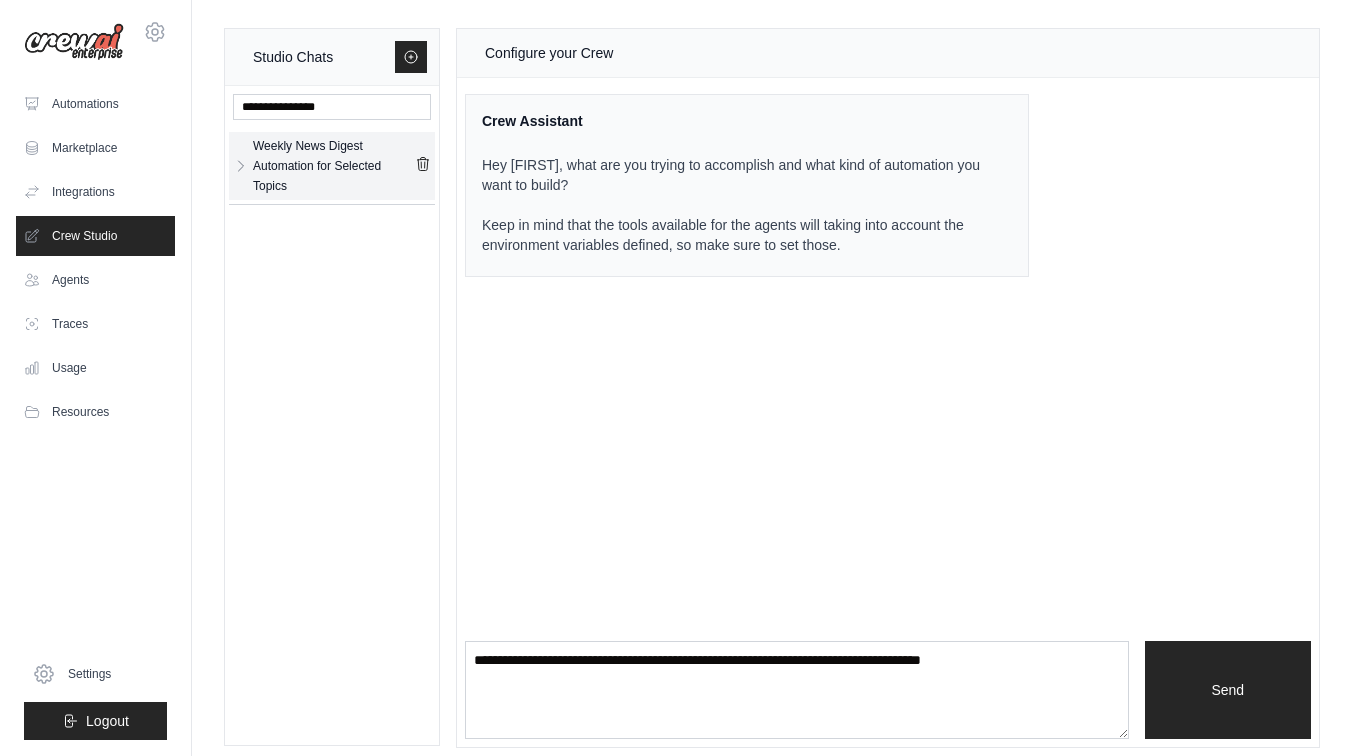 click on "Weekly News Digest Automation for Selected Topics" at bounding box center [334, 166] 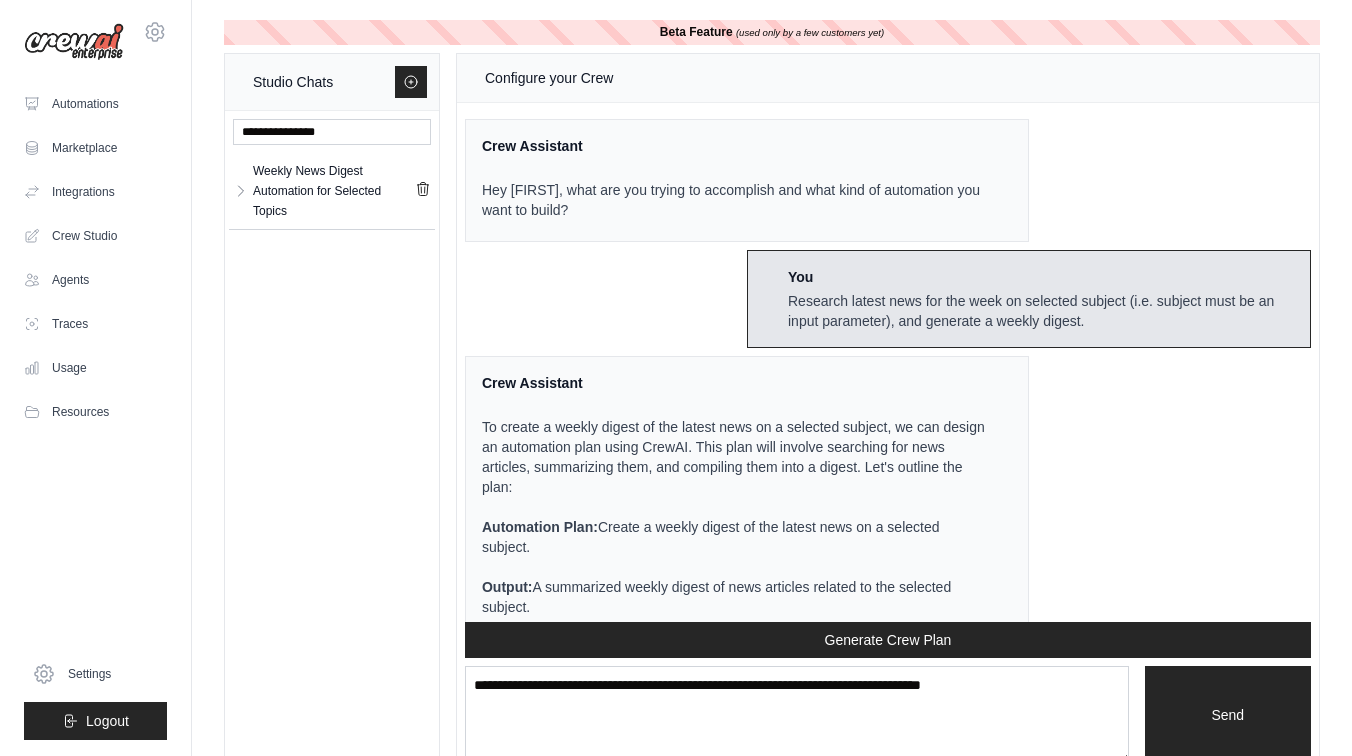 scroll, scrollTop: 1882, scrollLeft: 0, axis: vertical 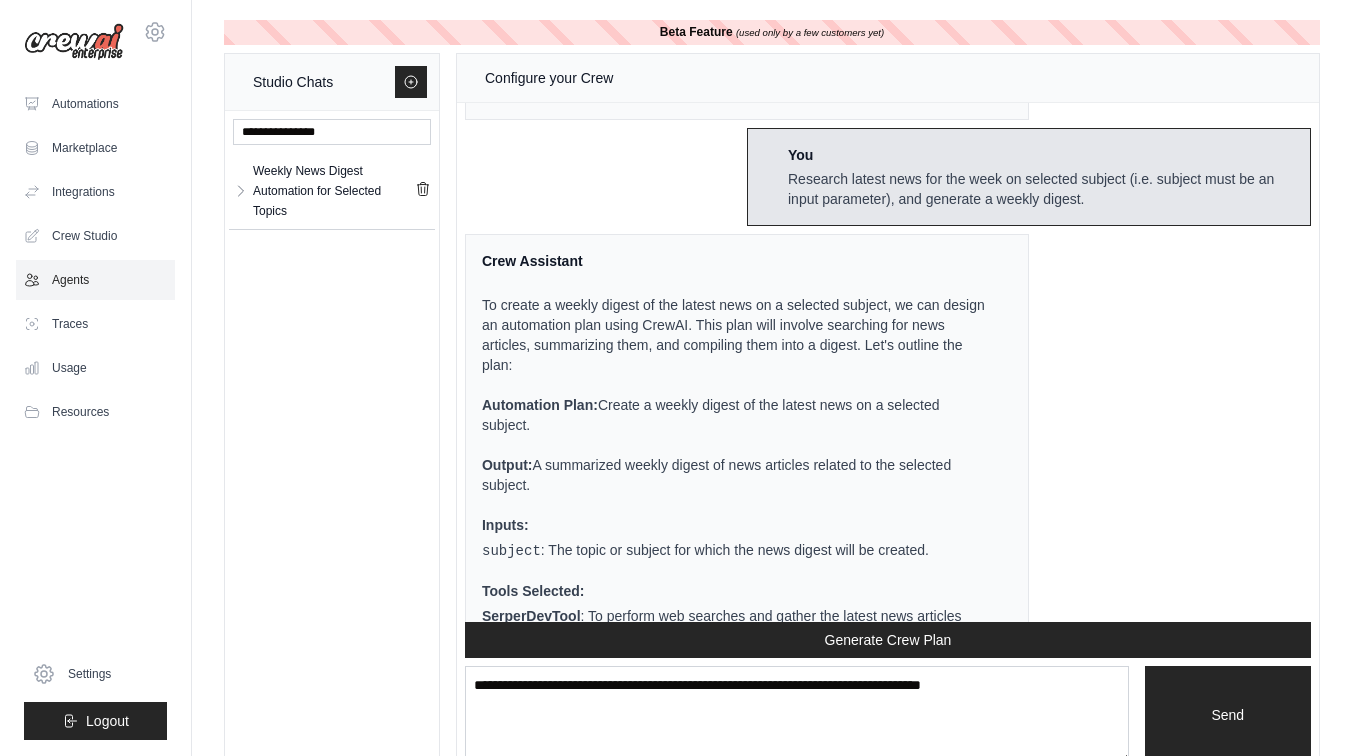 click on "Agents" at bounding box center (95, 280) 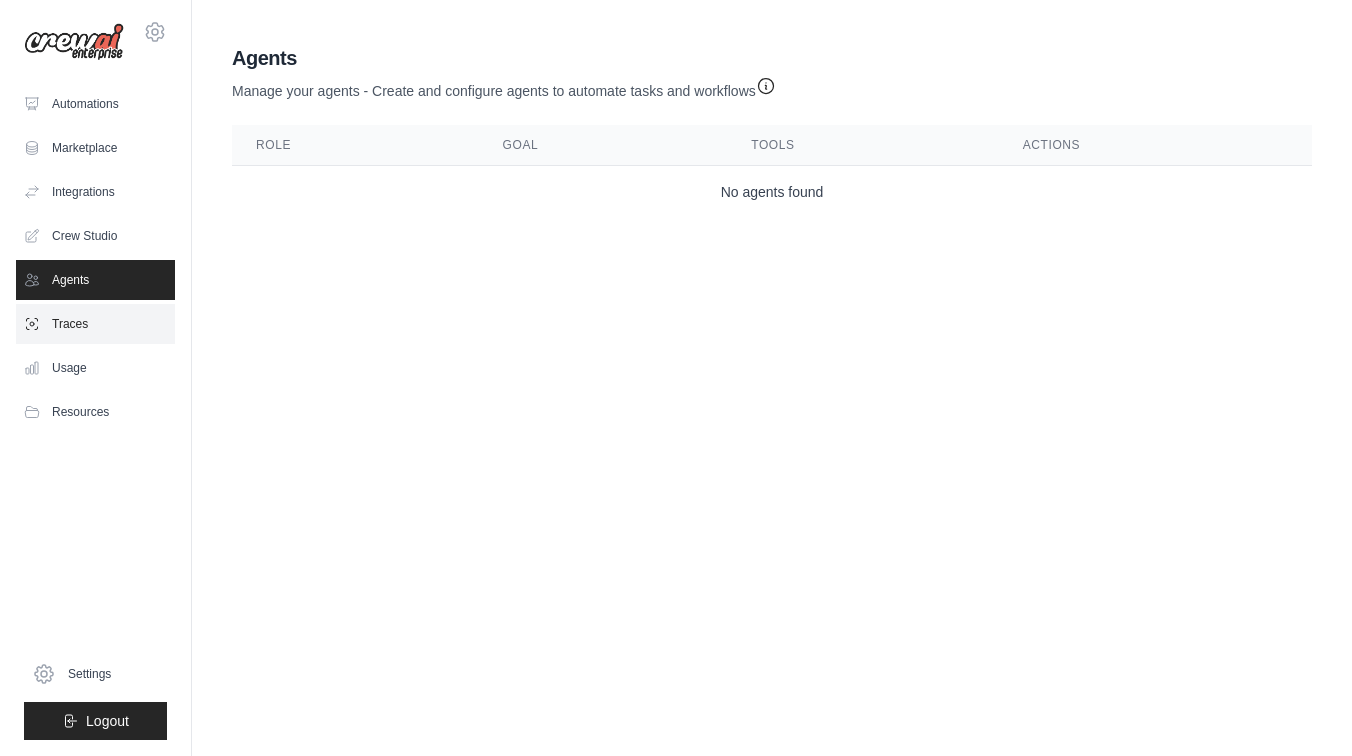 click on "Traces" at bounding box center [95, 324] 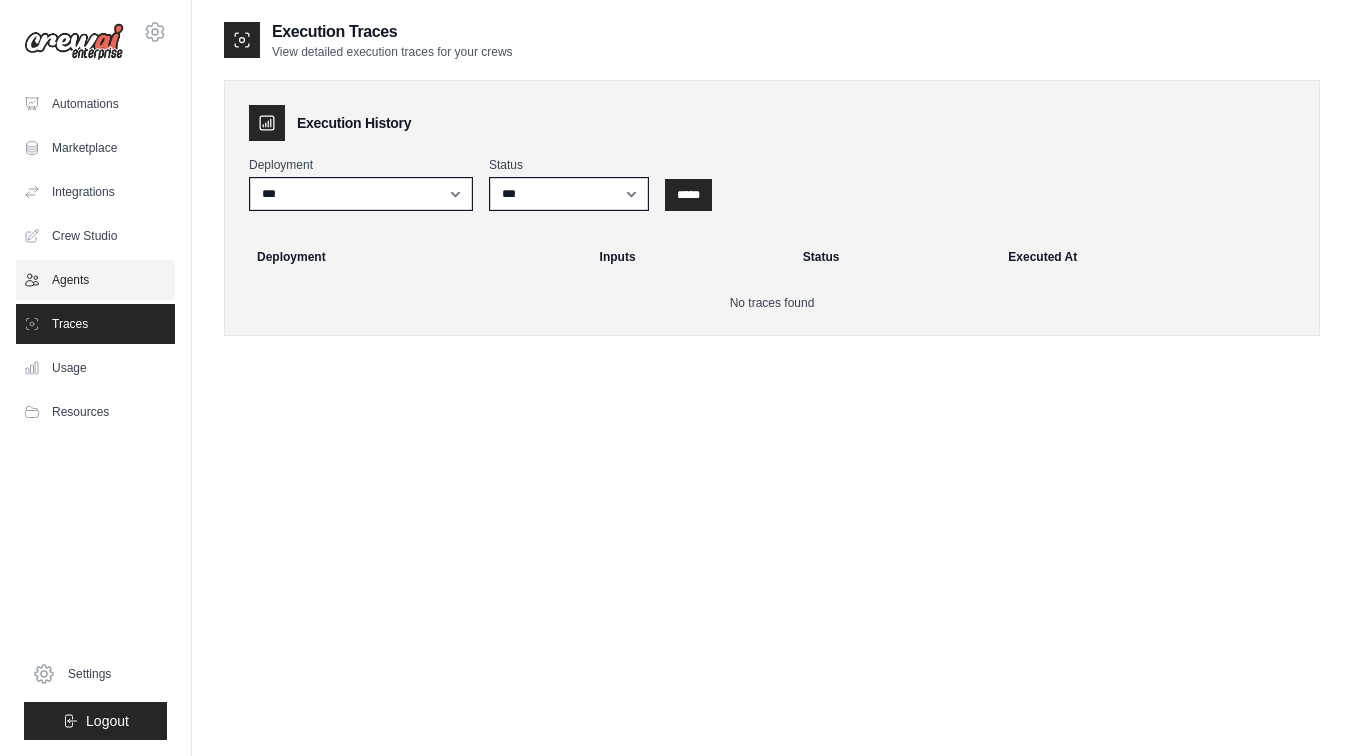 click on "Agents" at bounding box center (95, 280) 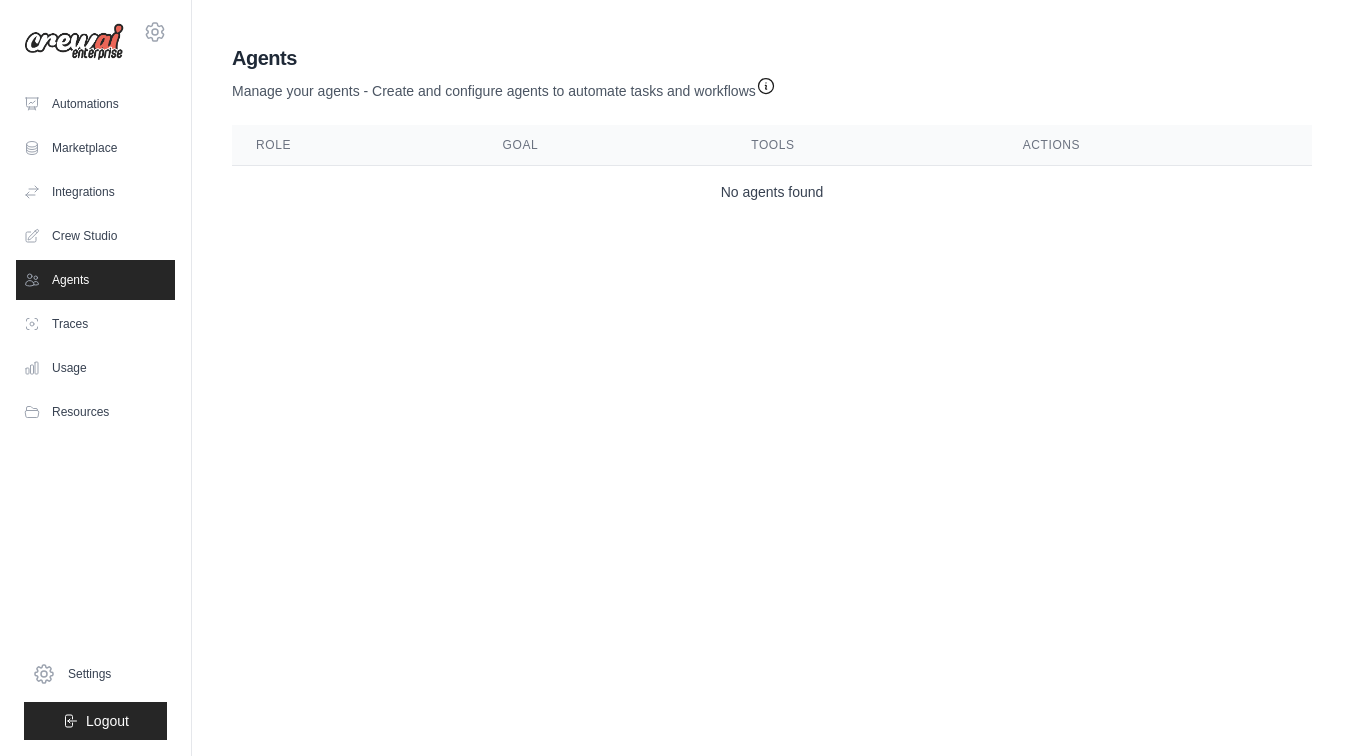 click 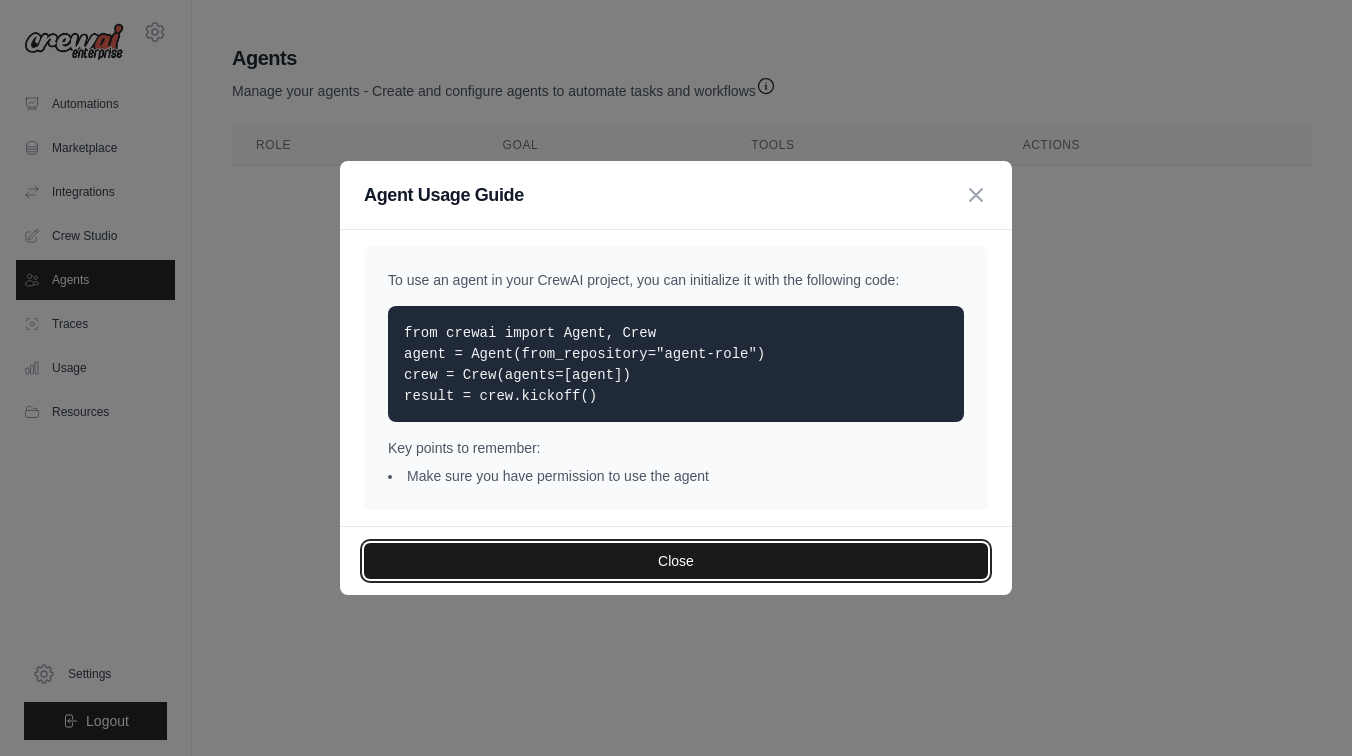 click on "Close" at bounding box center [676, 561] 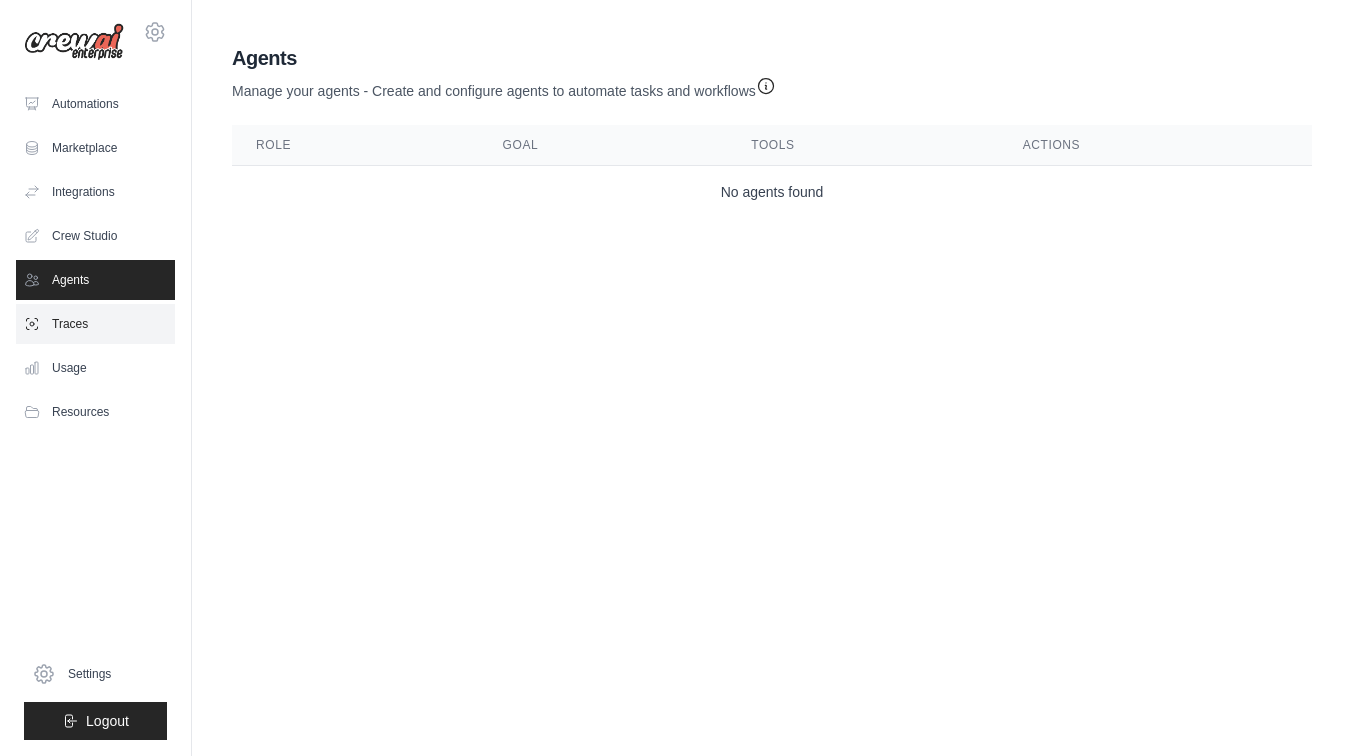 click on "Traces" at bounding box center [95, 324] 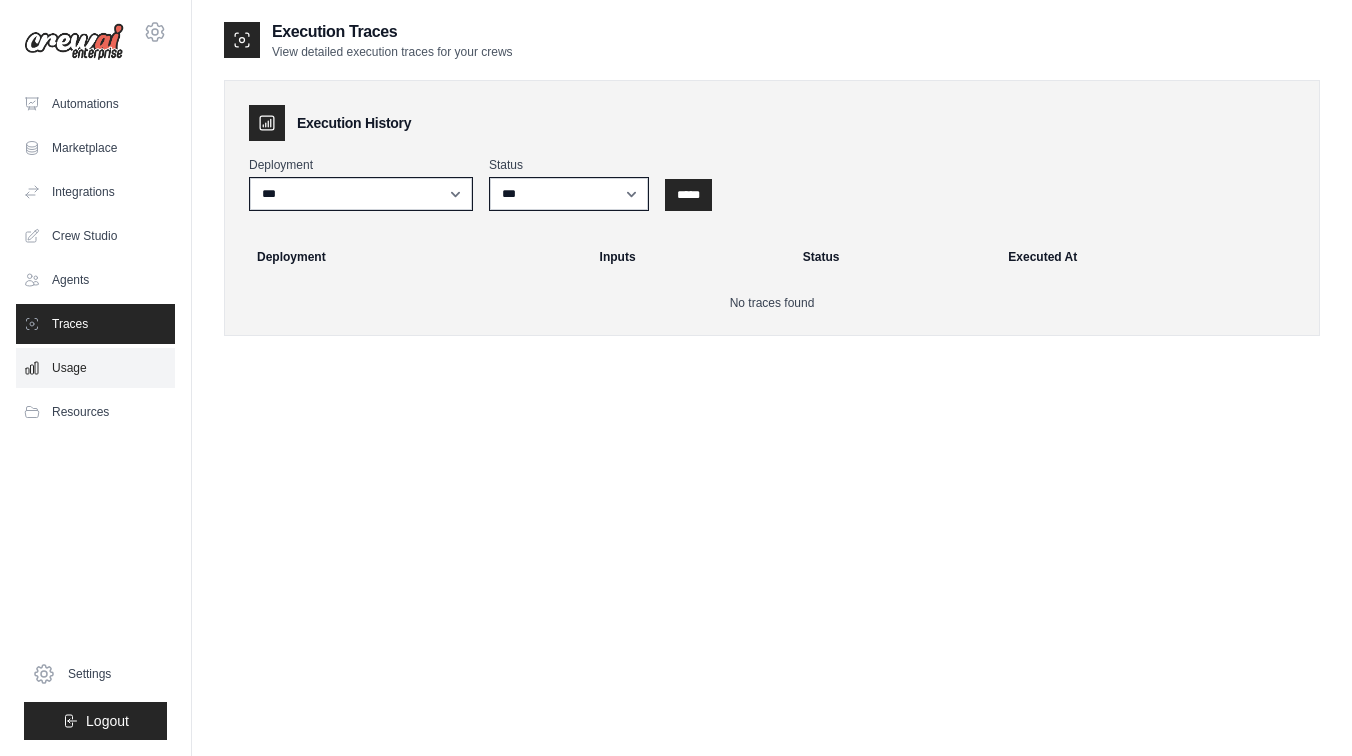 click on "Usage" at bounding box center [95, 368] 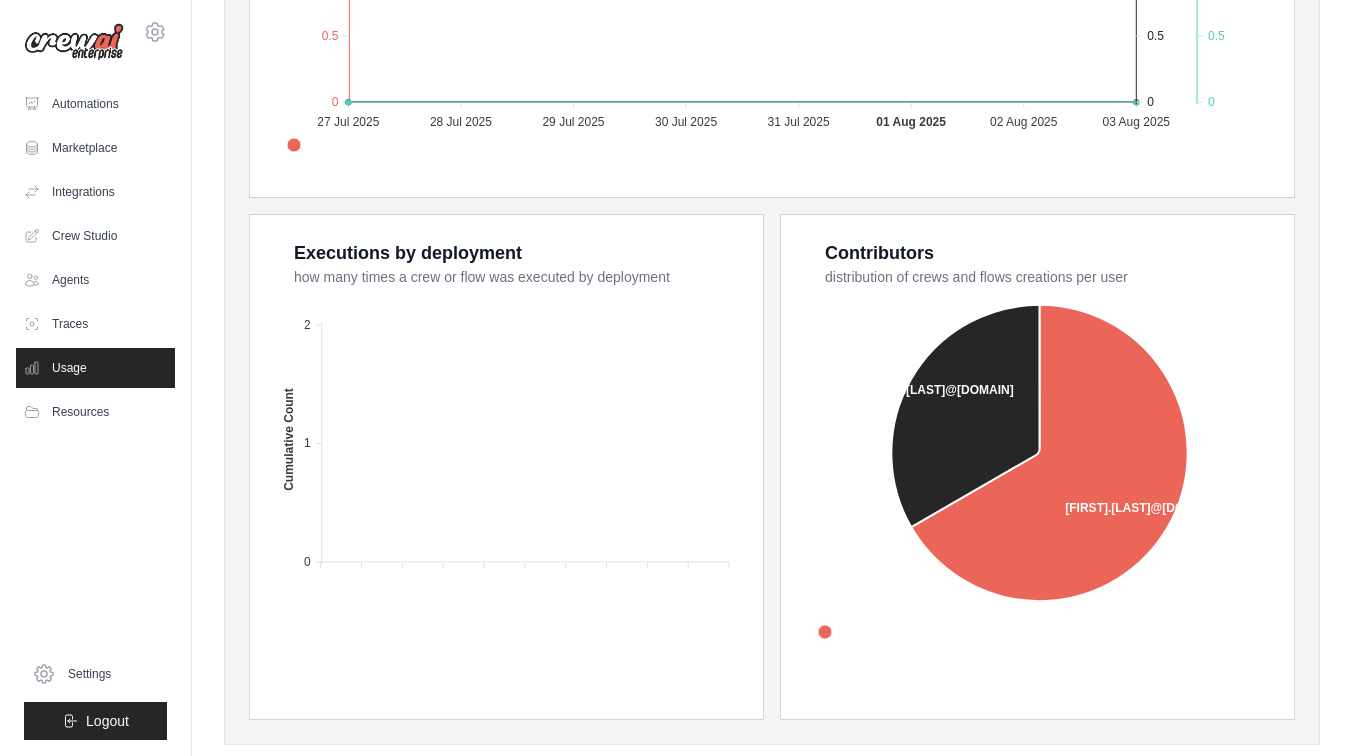 scroll, scrollTop: 694, scrollLeft: 0, axis: vertical 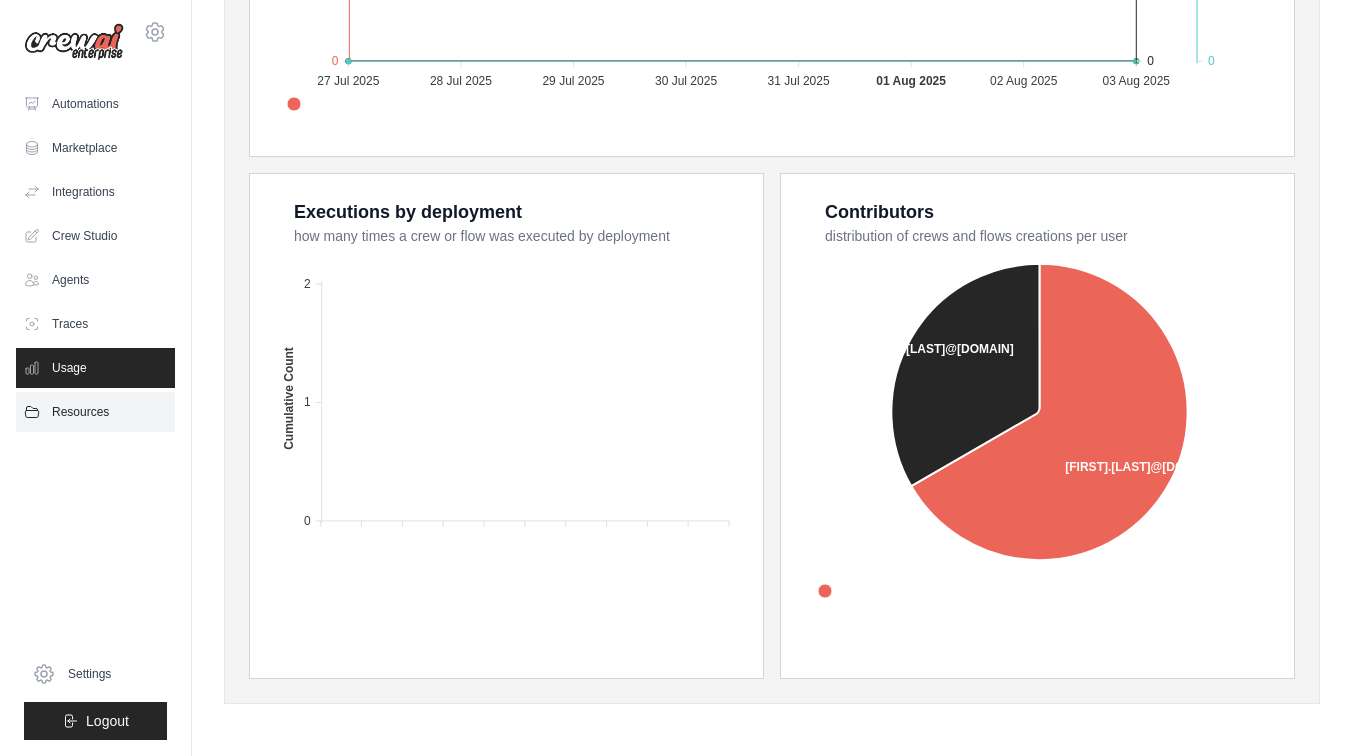 click on "Resources" at bounding box center [95, 412] 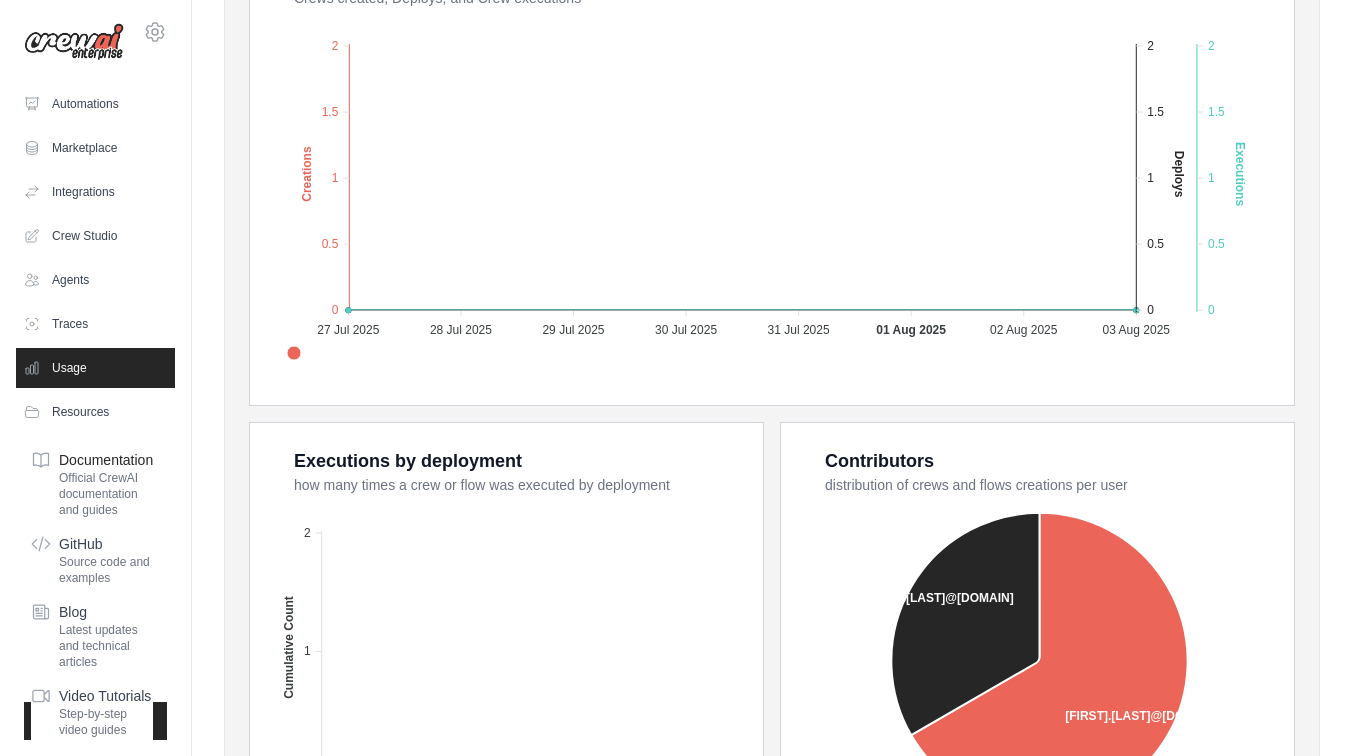 scroll, scrollTop: 436, scrollLeft: 0, axis: vertical 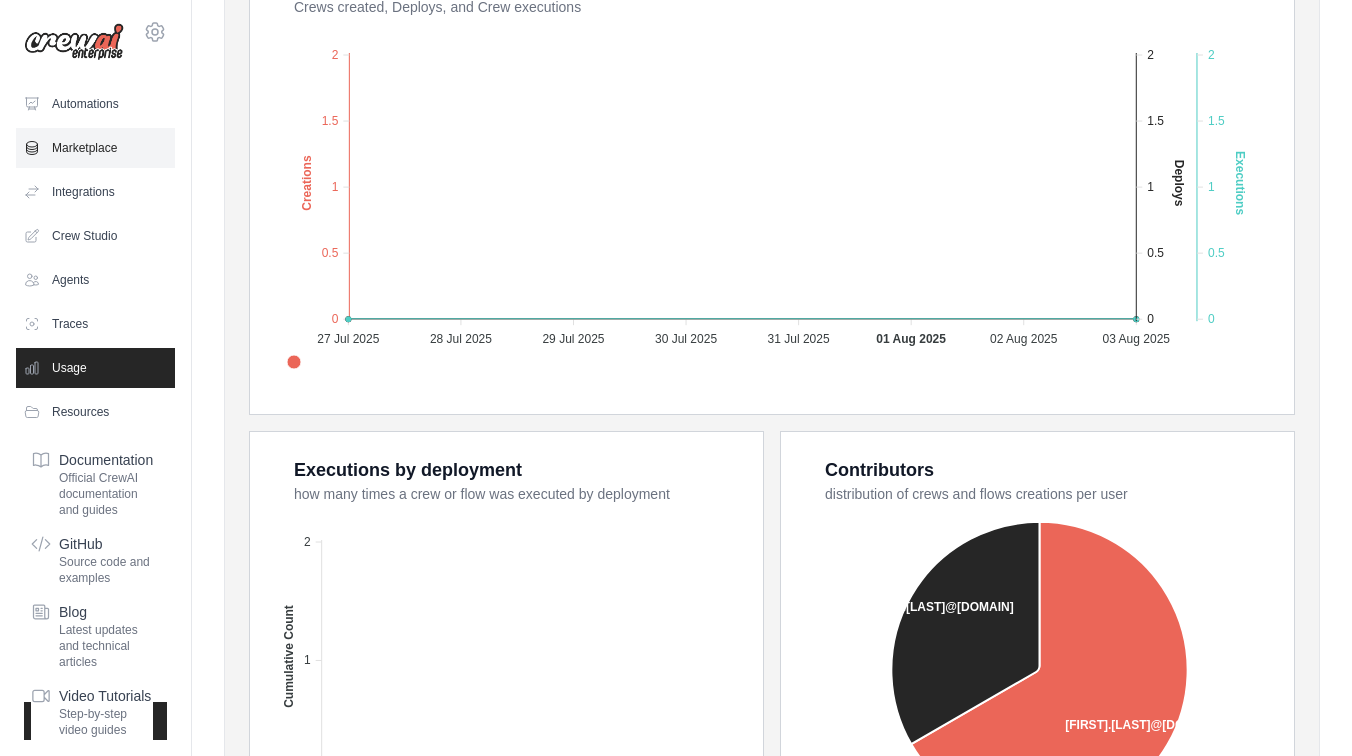 click on "Marketplace" at bounding box center (95, 148) 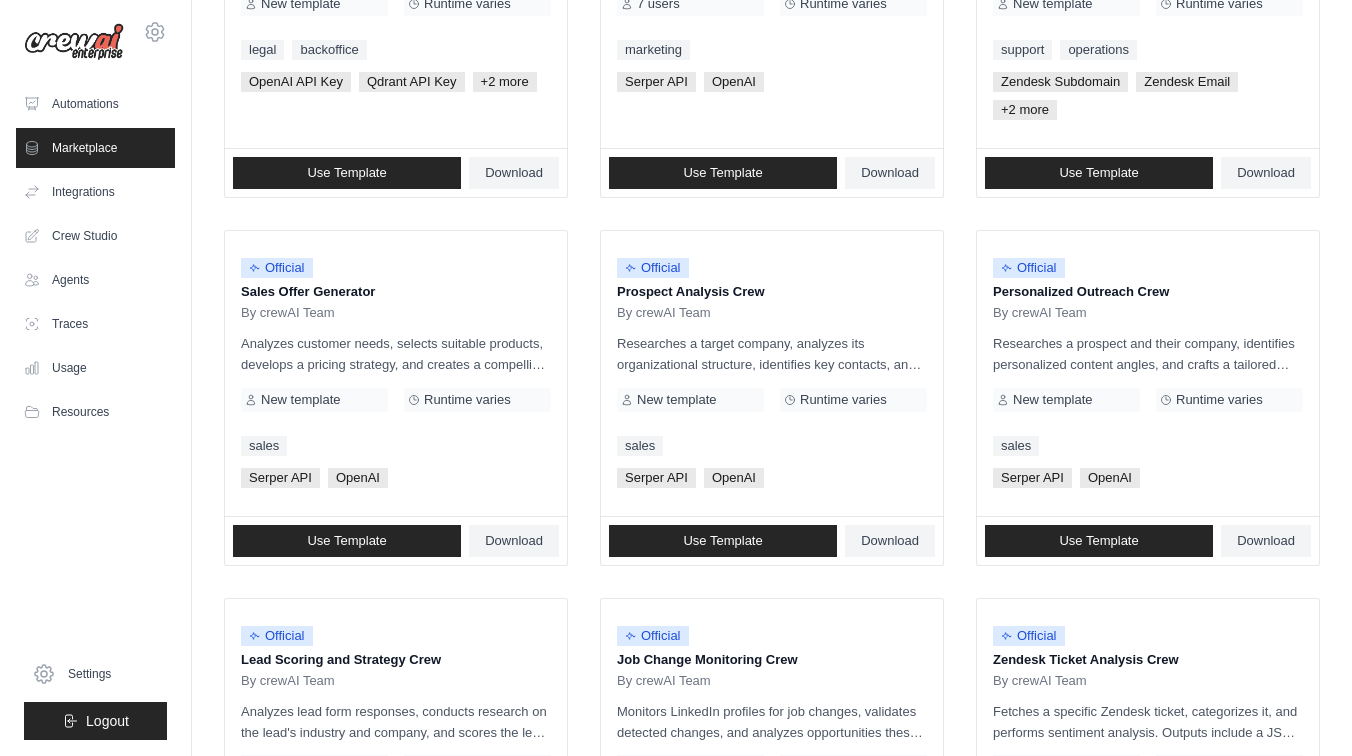 scroll, scrollTop: 0, scrollLeft: 0, axis: both 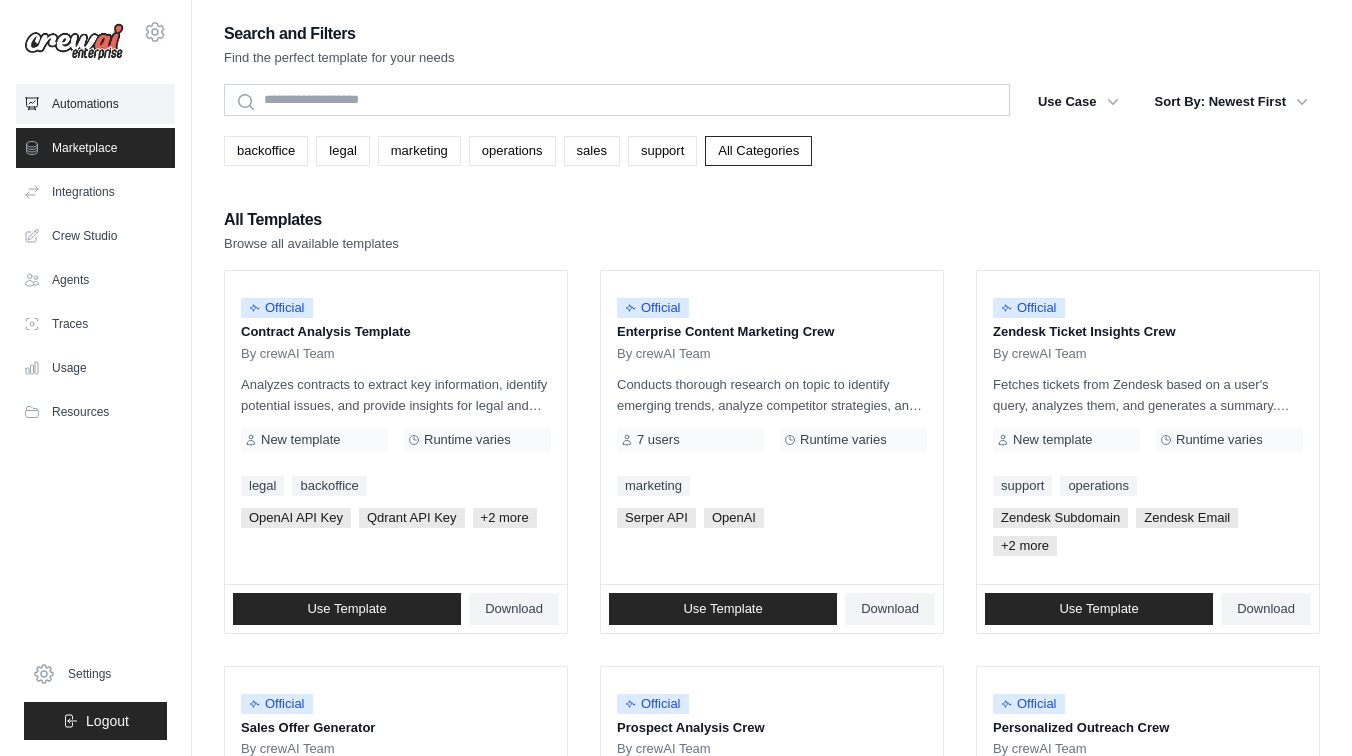 click on "Automations" at bounding box center (95, 104) 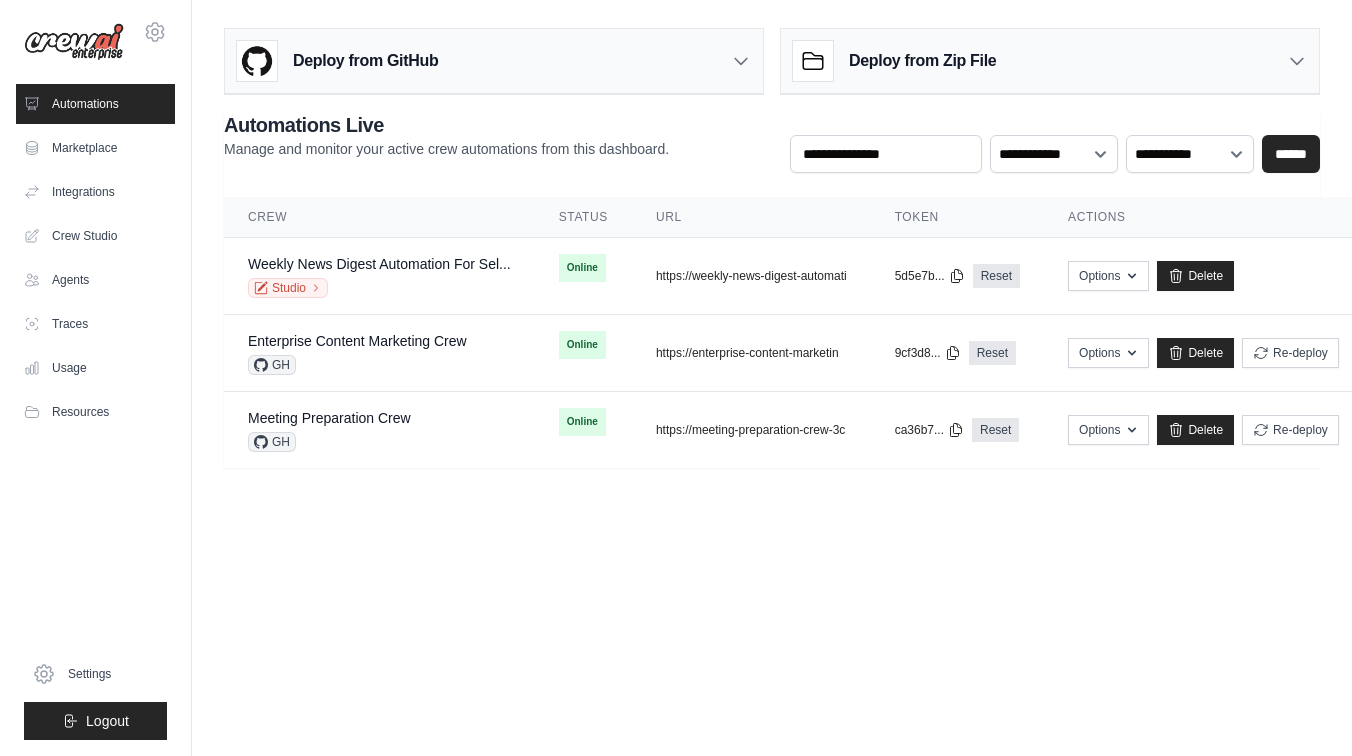 click on "Deploy from Zip File" at bounding box center [1050, 61] 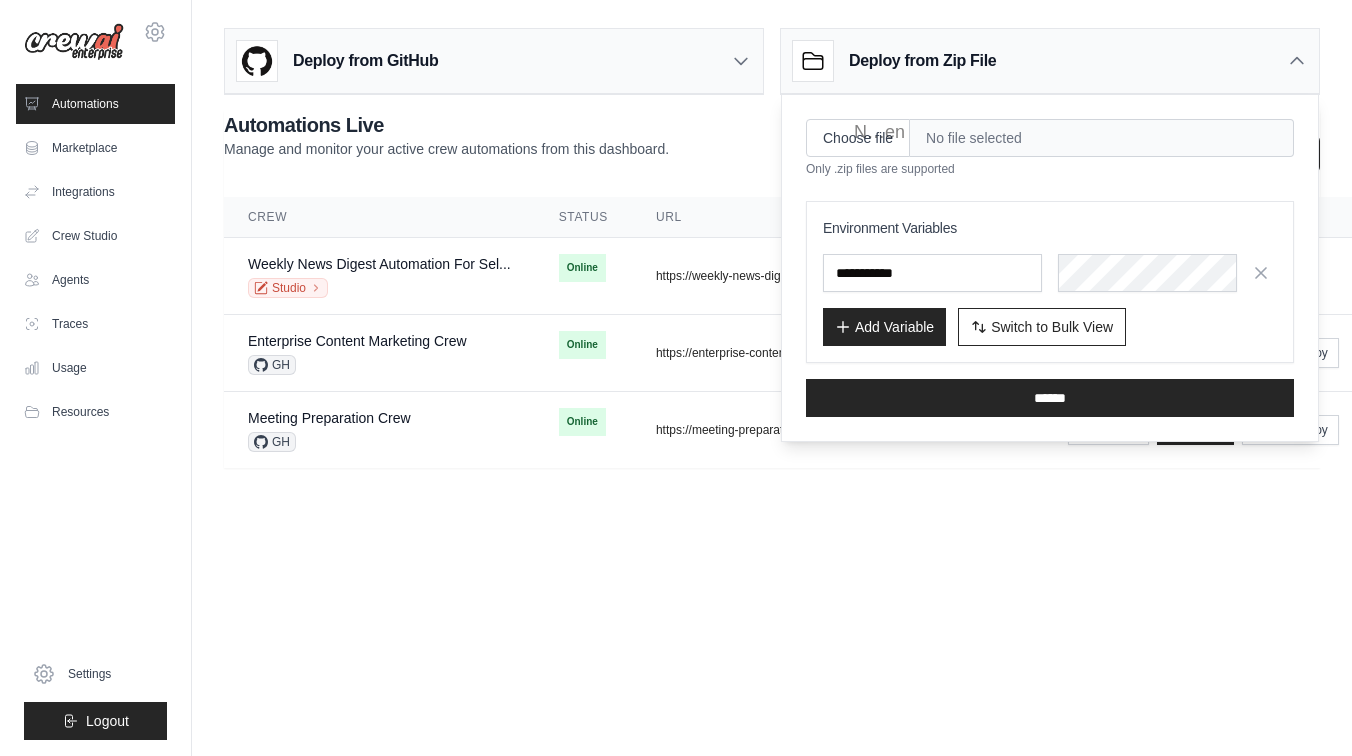 click on "No file selected" at bounding box center [1102, 138] 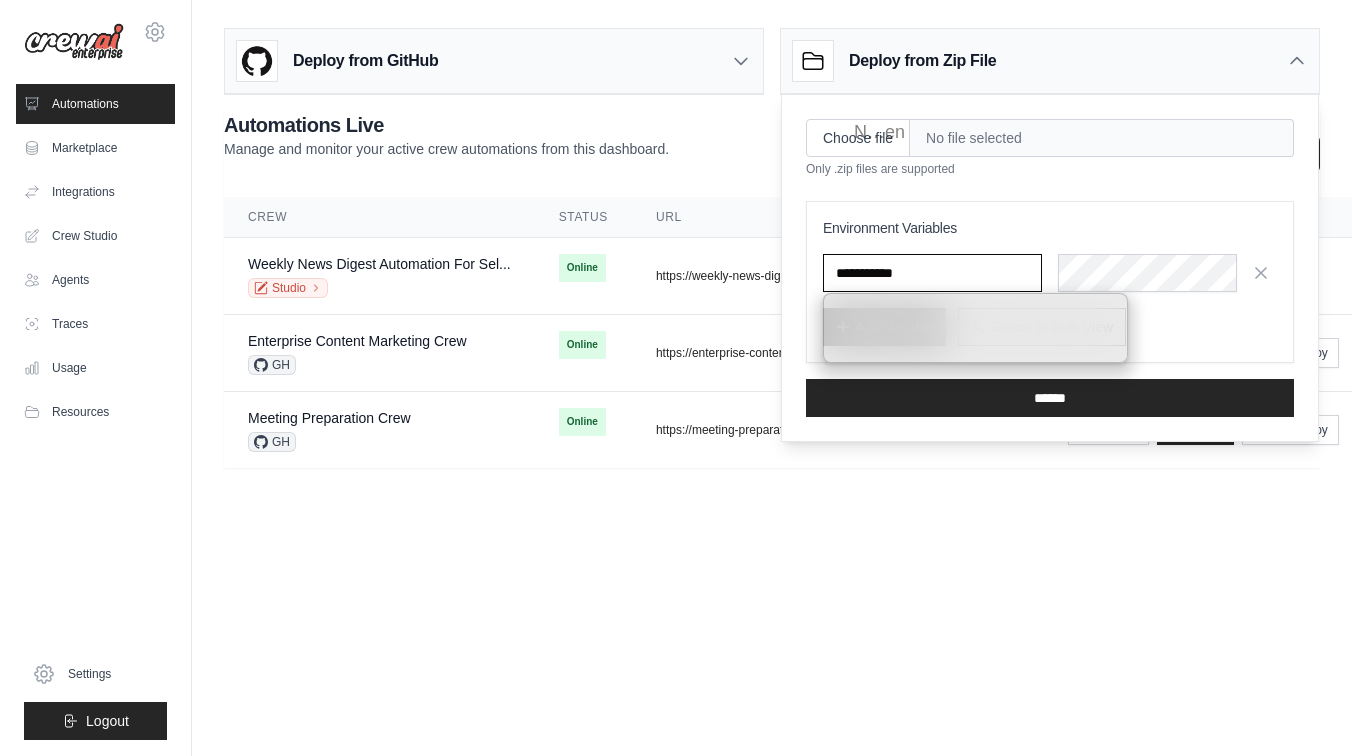 click at bounding box center [932, 273] 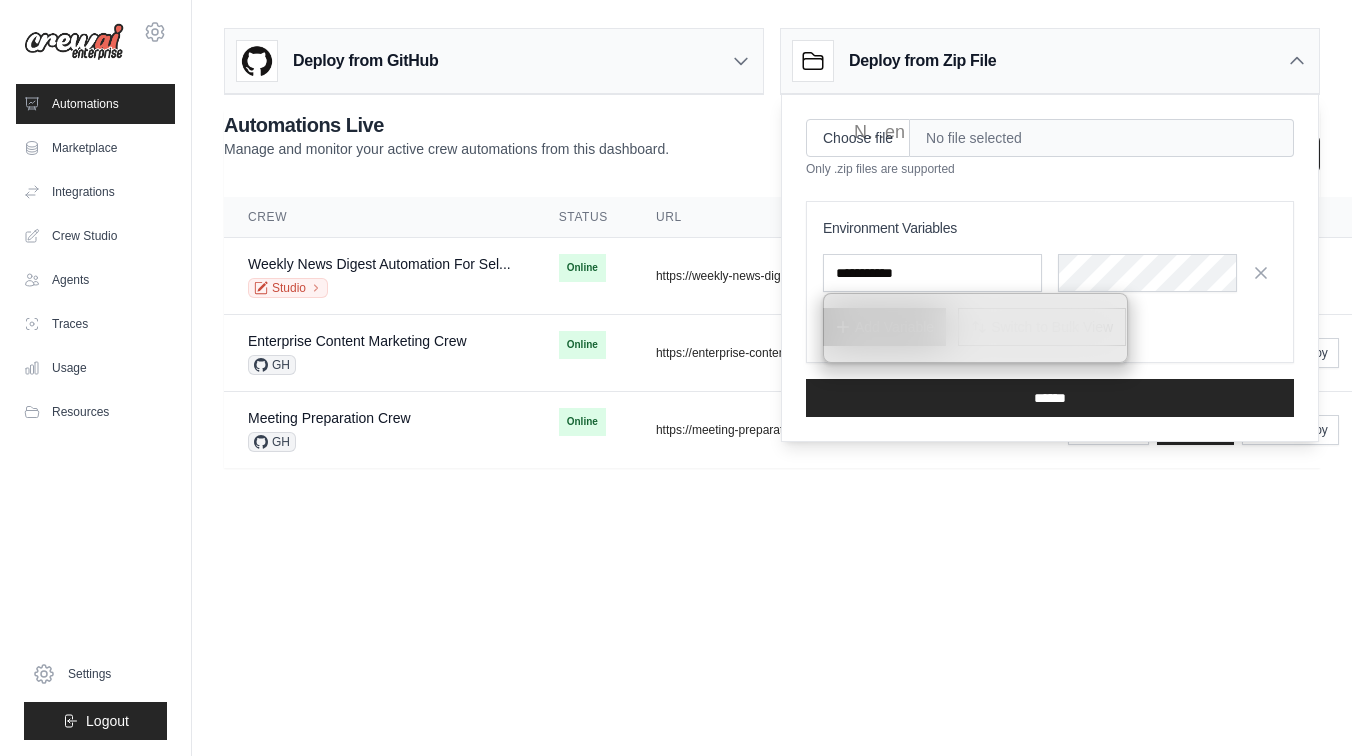 click on "Choose file
No file selected
Only .zip files are supported
Environment Variables
Add Variable
Switch to Bulk View
Switch to Table View
******" at bounding box center (1050, 268) 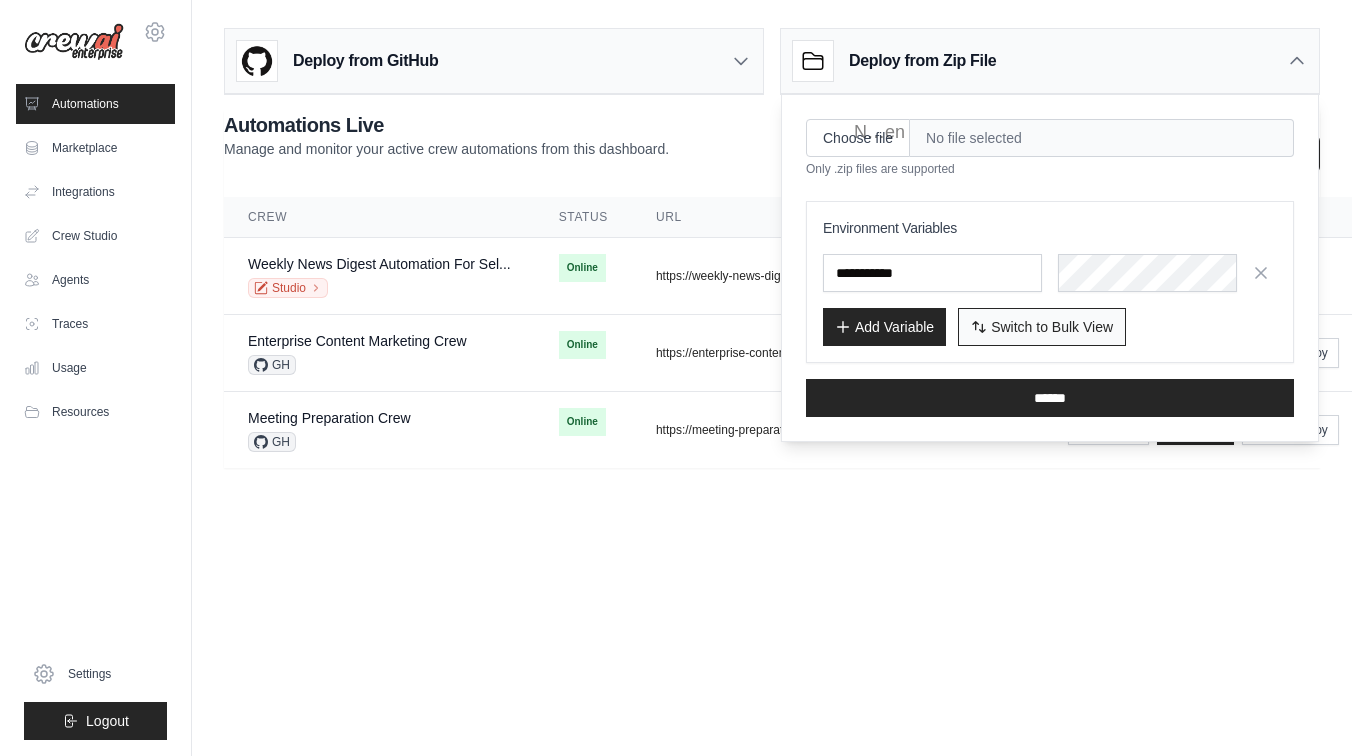 click on "Switch to Bulk View
Switch to Table View" at bounding box center (1042, 327) 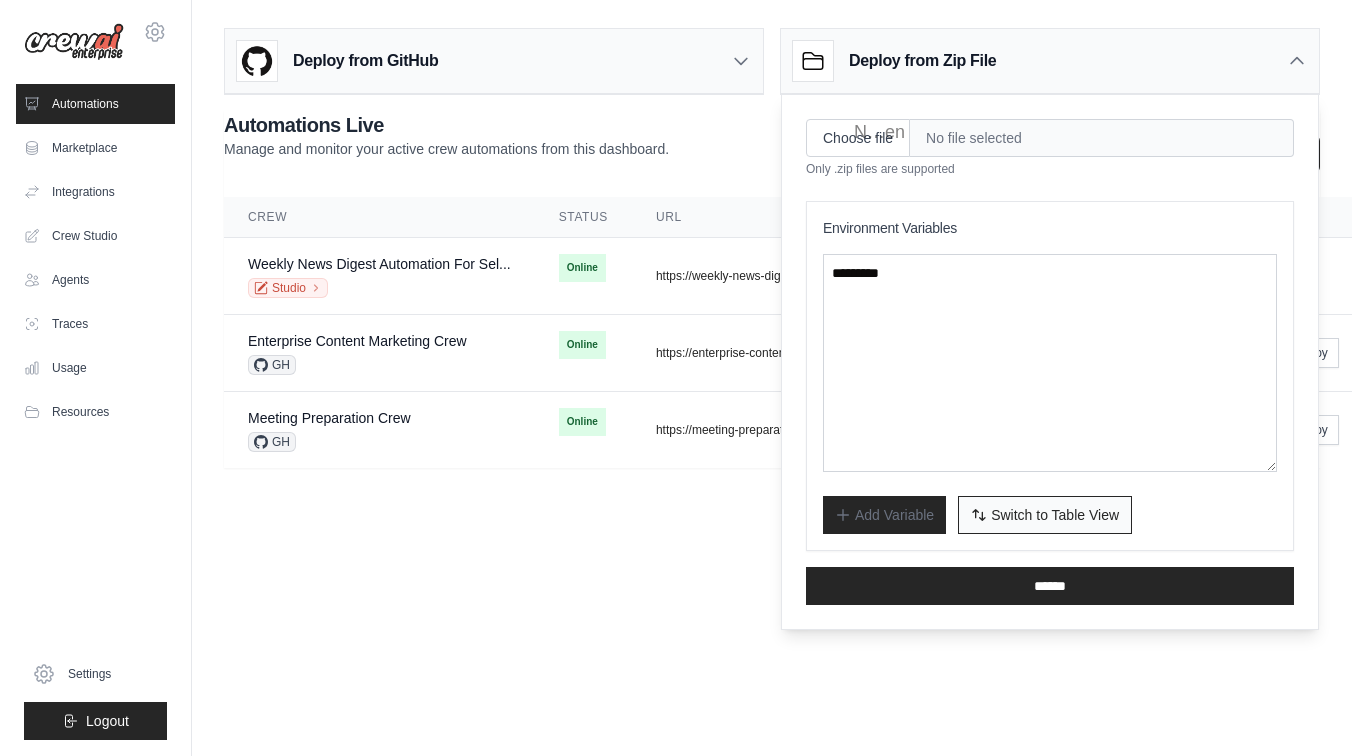 click on "Switch to Table View" at bounding box center (1055, 515) 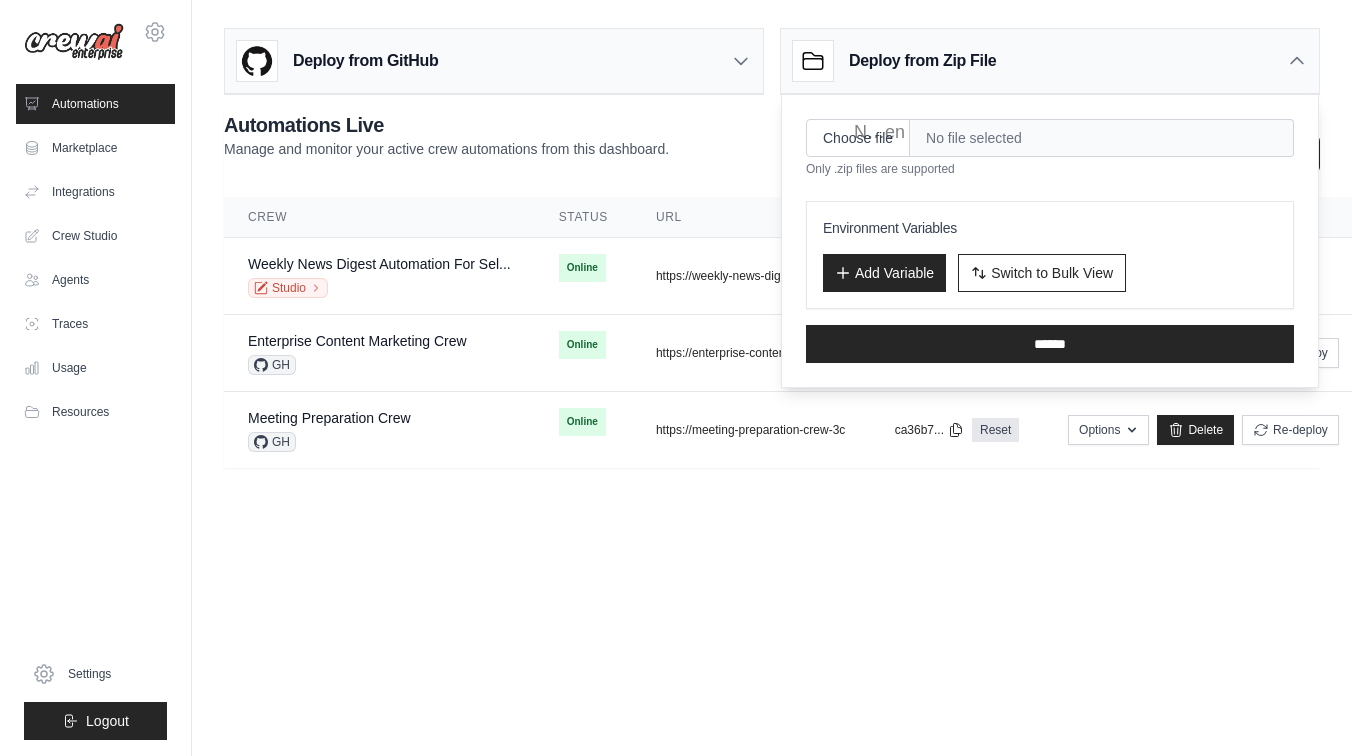 click on "Deploy from Zip File" at bounding box center [1050, 61] 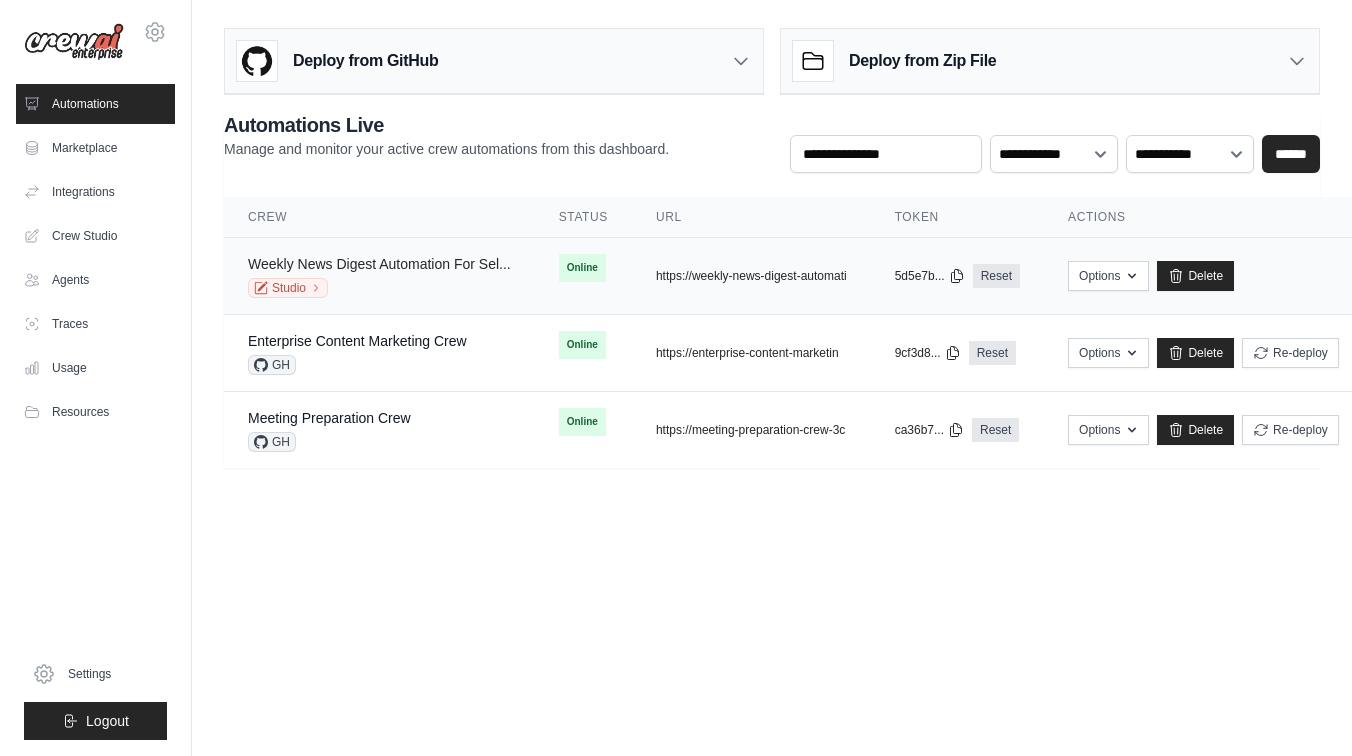 click on "Weekly News Digest Automation For Sel..." at bounding box center [379, 264] 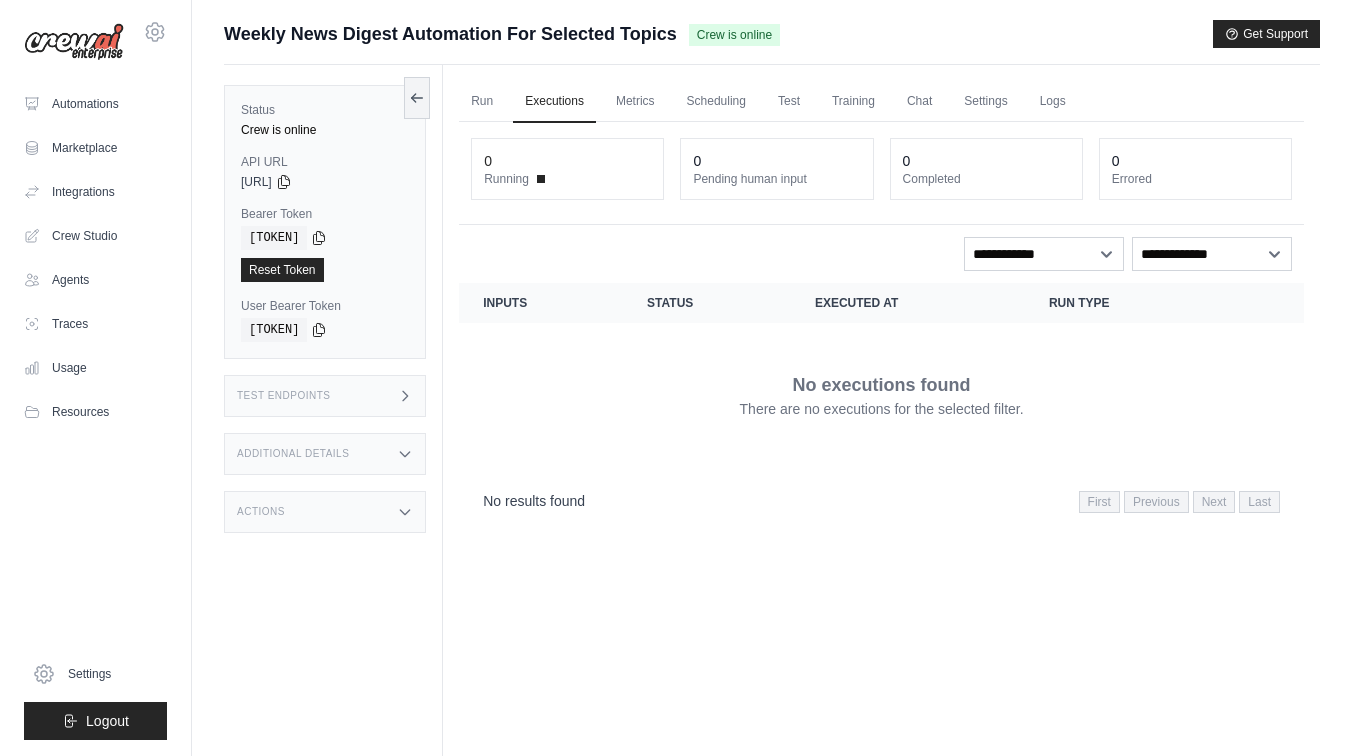 click on "Test Endpoints" at bounding box center (325, 396) 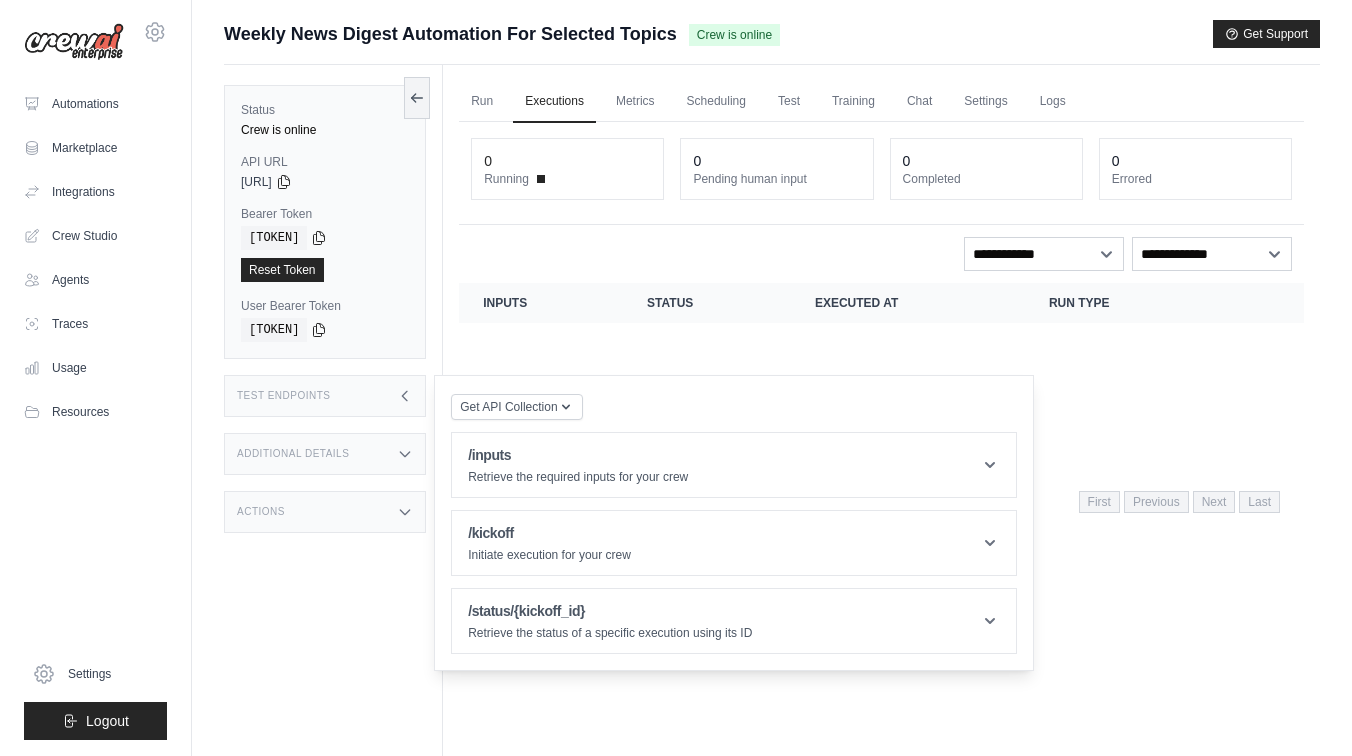 click on "Status
Crew is online
API URL
copied
[URL]
Bearer Token
copied
[TOKEN]
Reset Token
User Bearer Token" at bounding box center [333, 443] 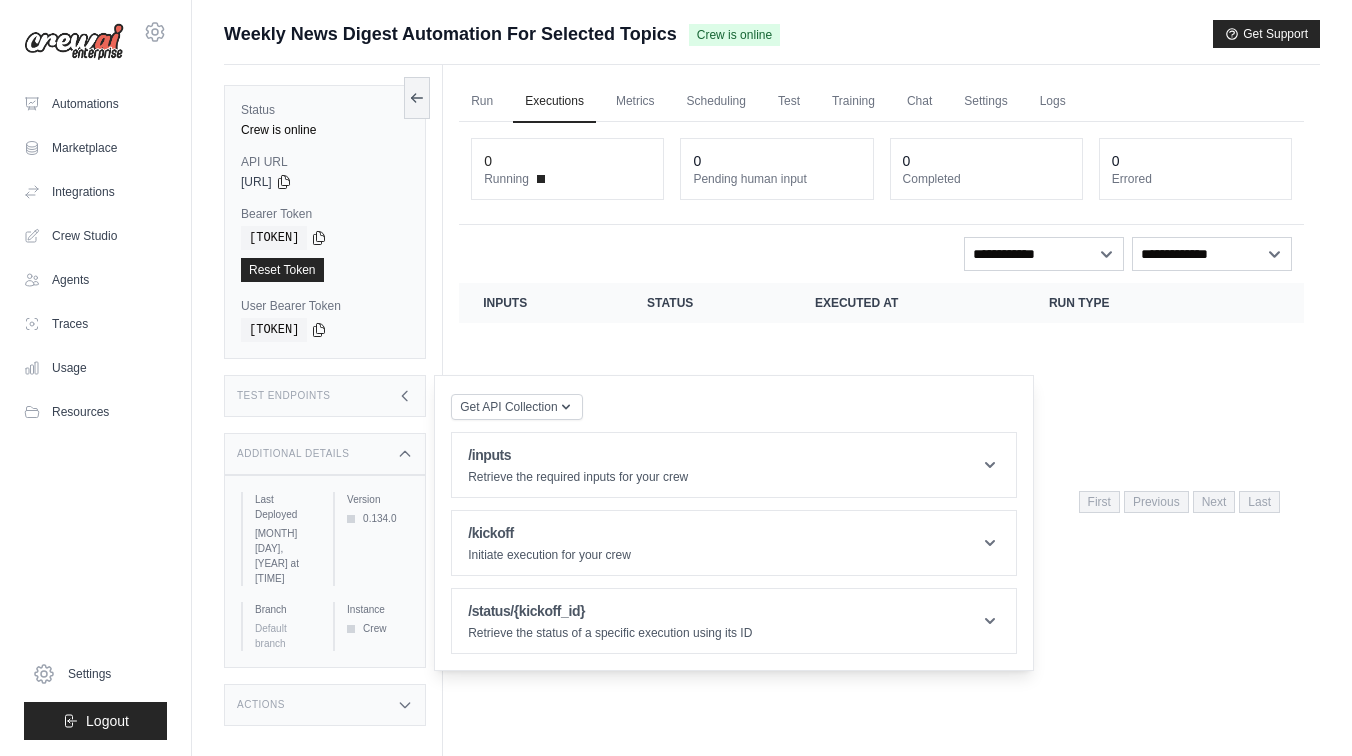 click on "Actions" at bounding box center [325, 705] 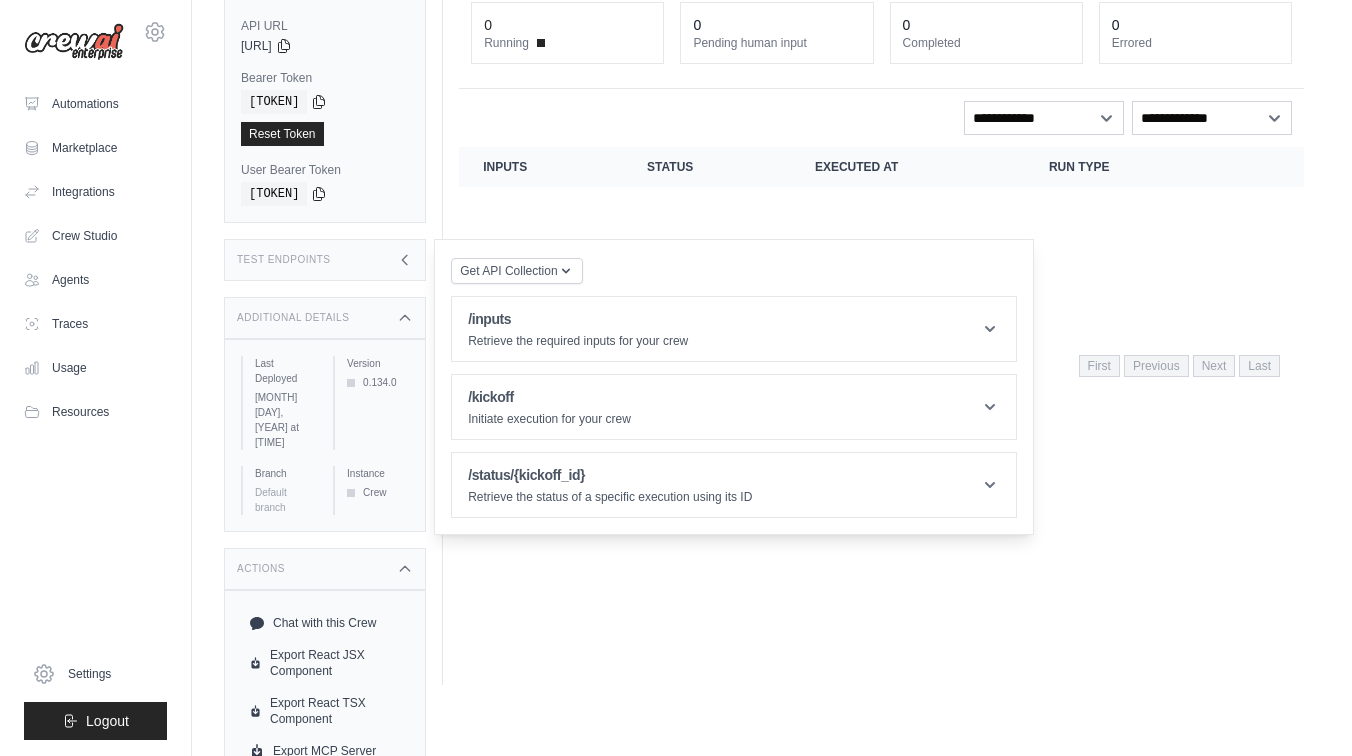 scroll, scrollTop: 0, scrollLeft: 0, axis: both 